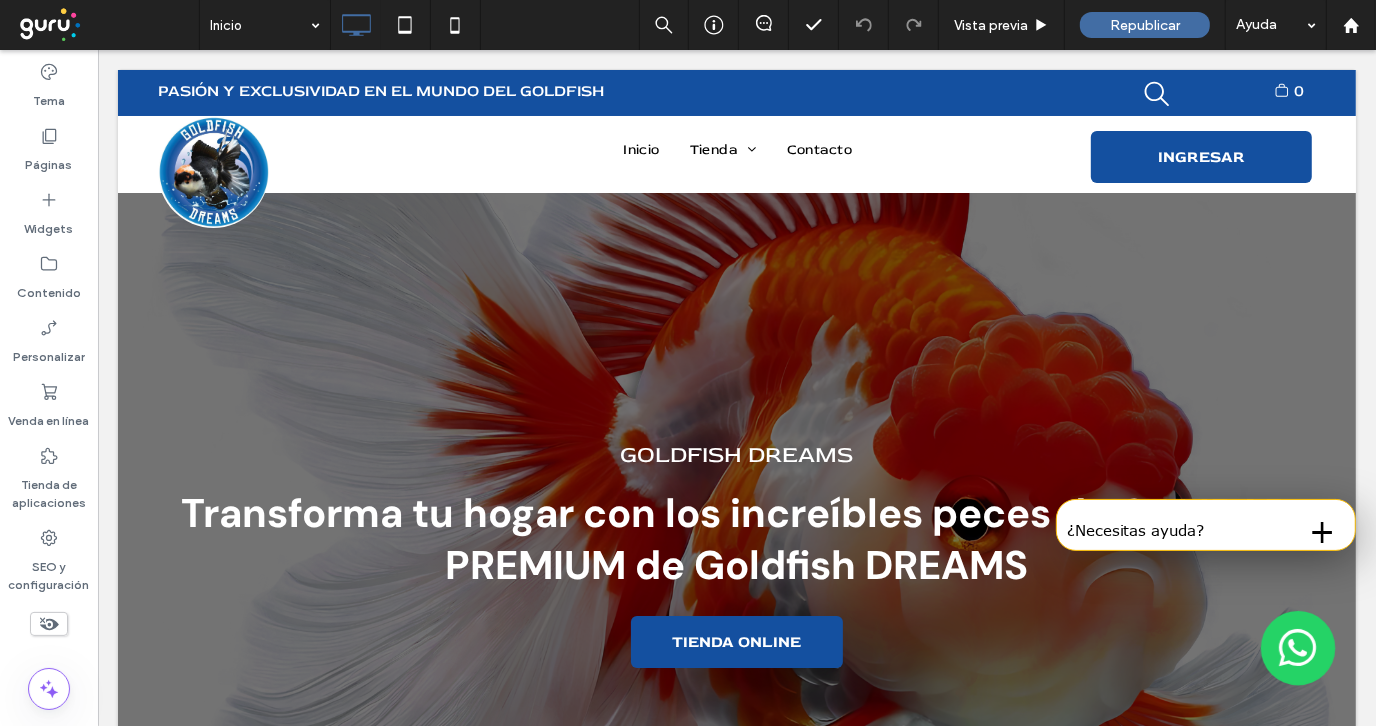 scroll, scrollTop: 0, scrollLeft: 0, axis: both 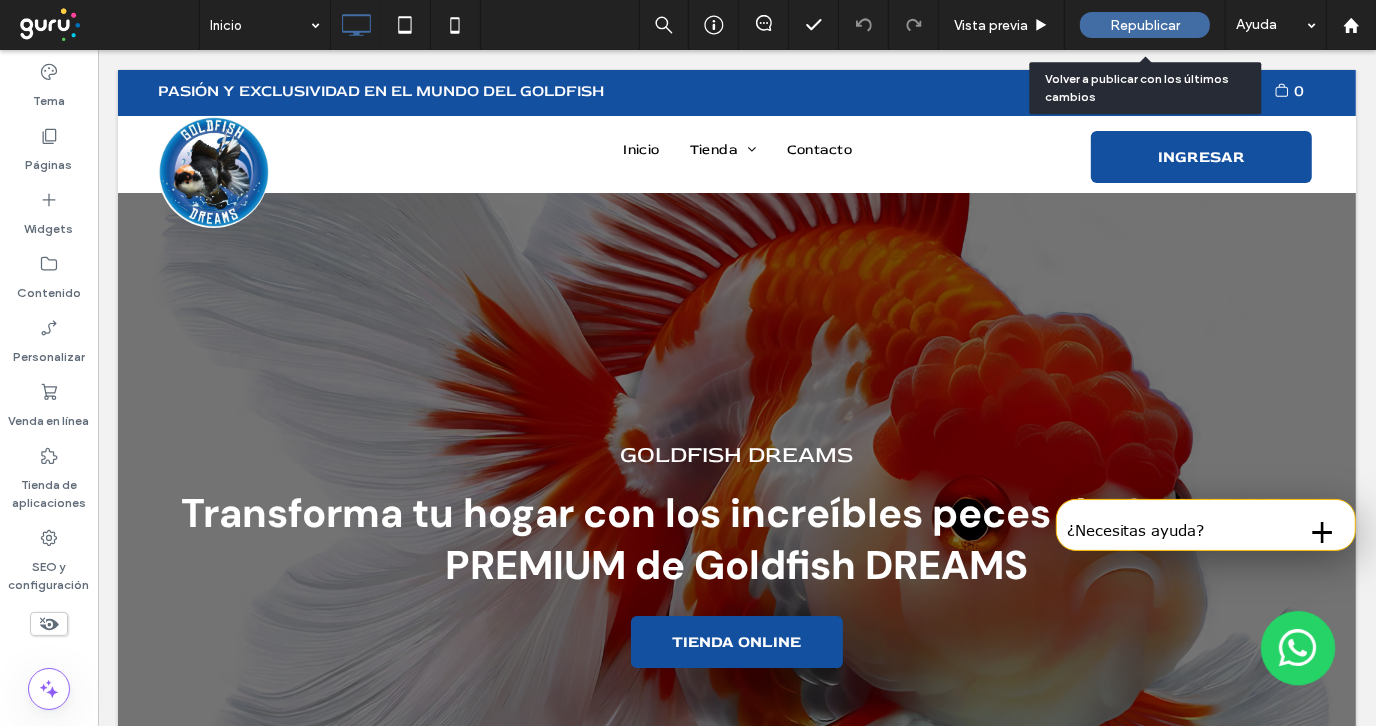 click on "Republicar" at bounding box center [1145, 25] 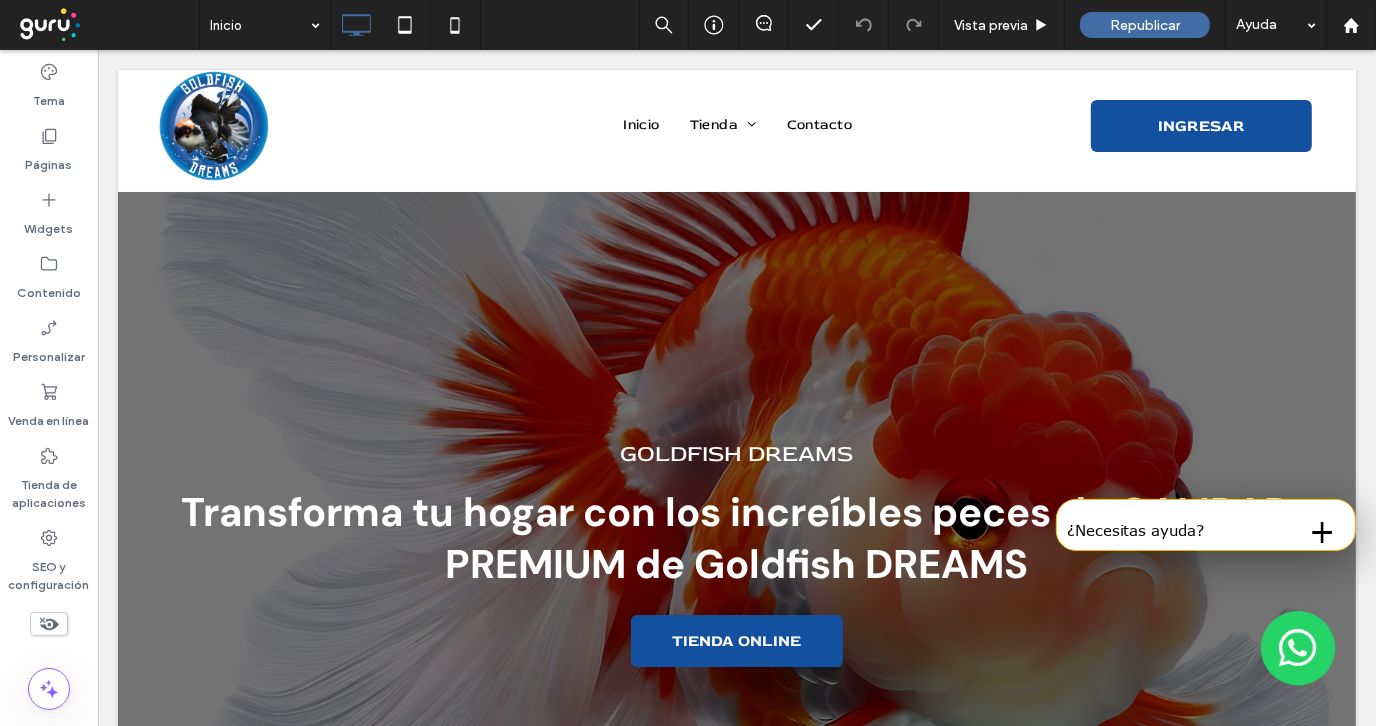 scroll, scrollTop: 0, scrollLeft: 0, axis: both 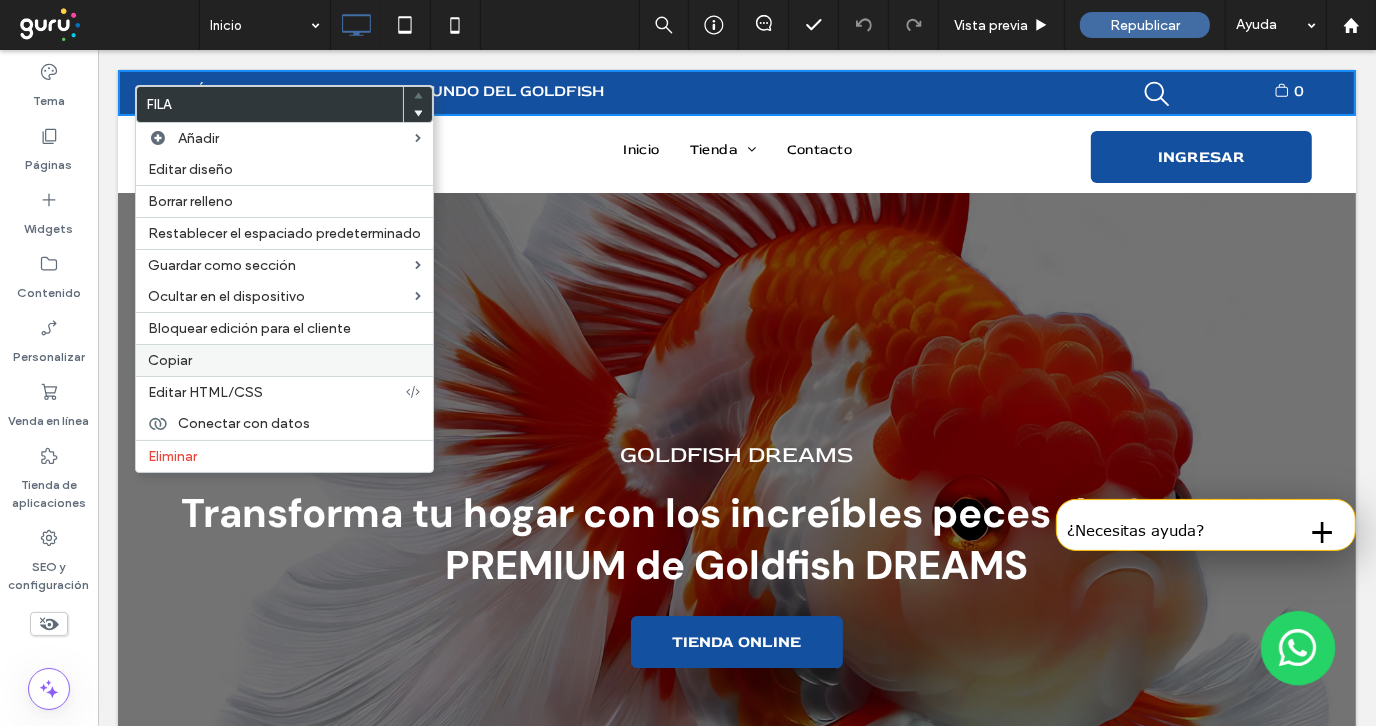 click on "Copiar" at bounding box center [284, 360] 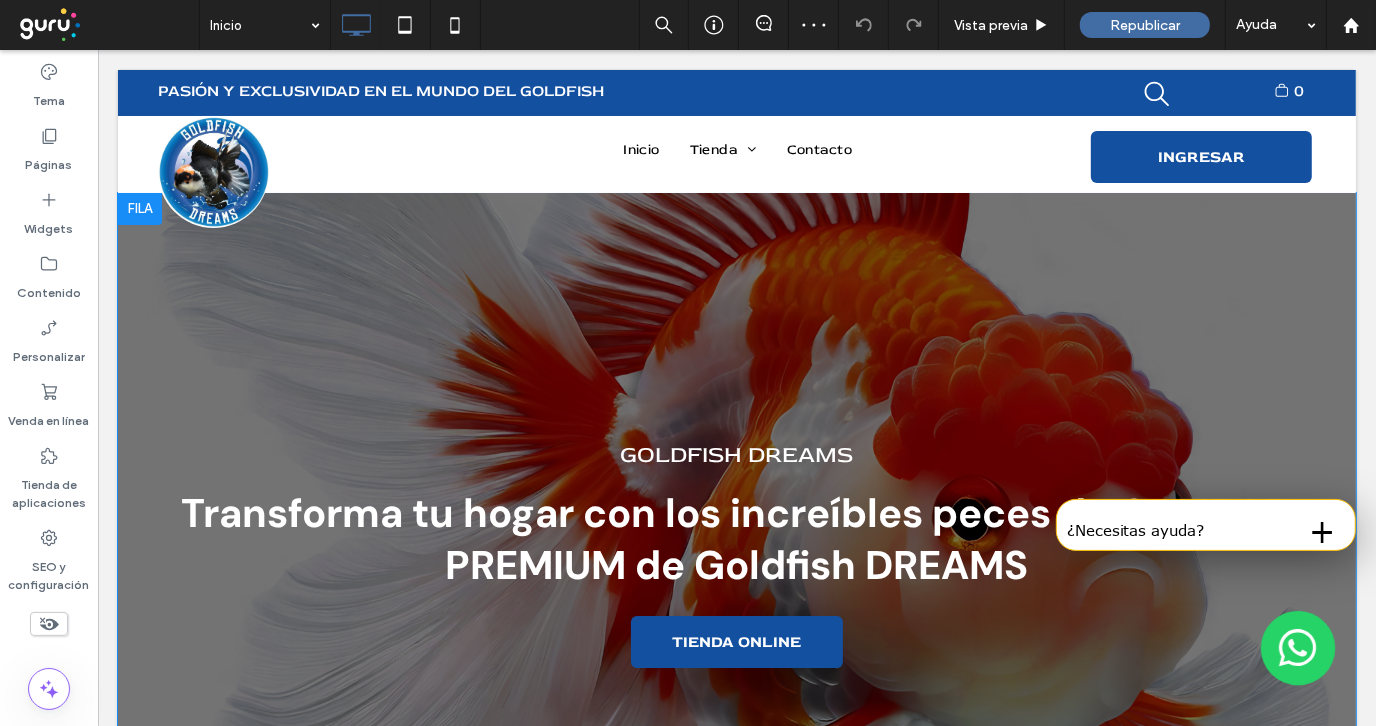 click at bounding box center (139, 208) 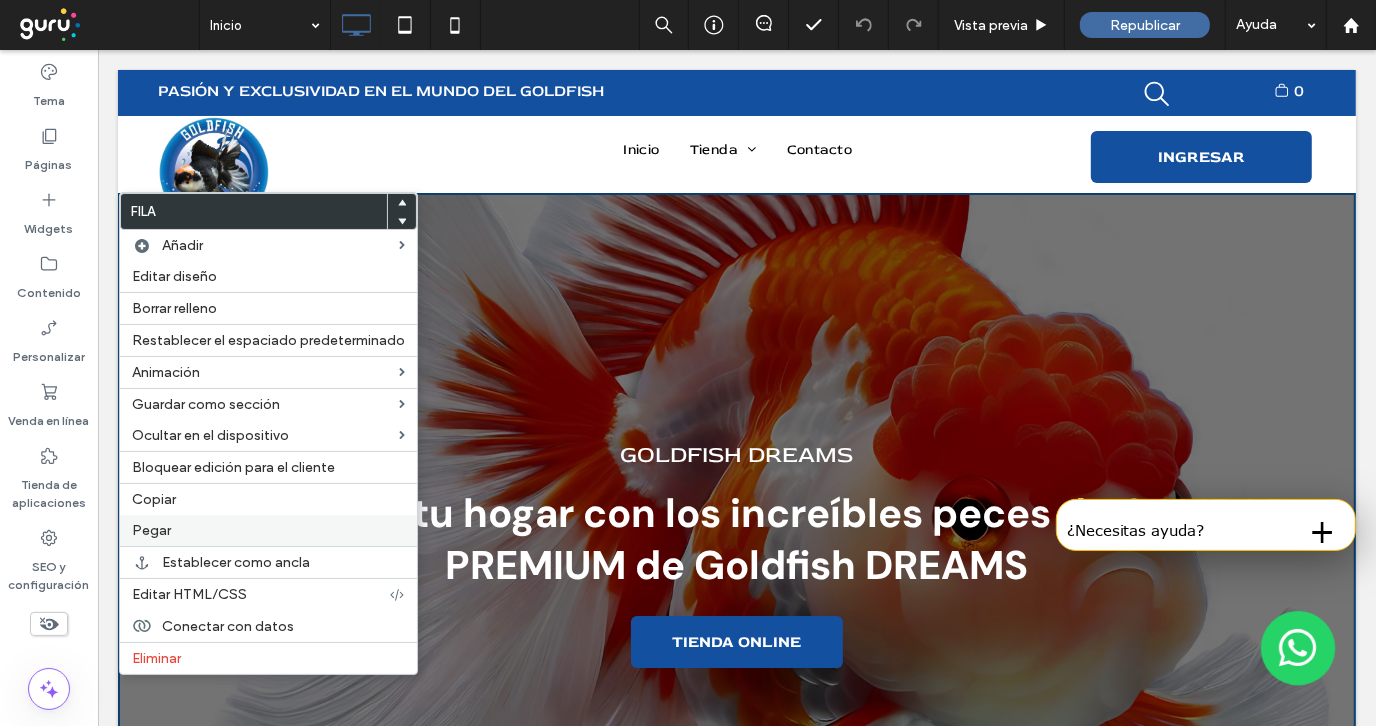 click on "Pegar" at bounding box center [268, 530] 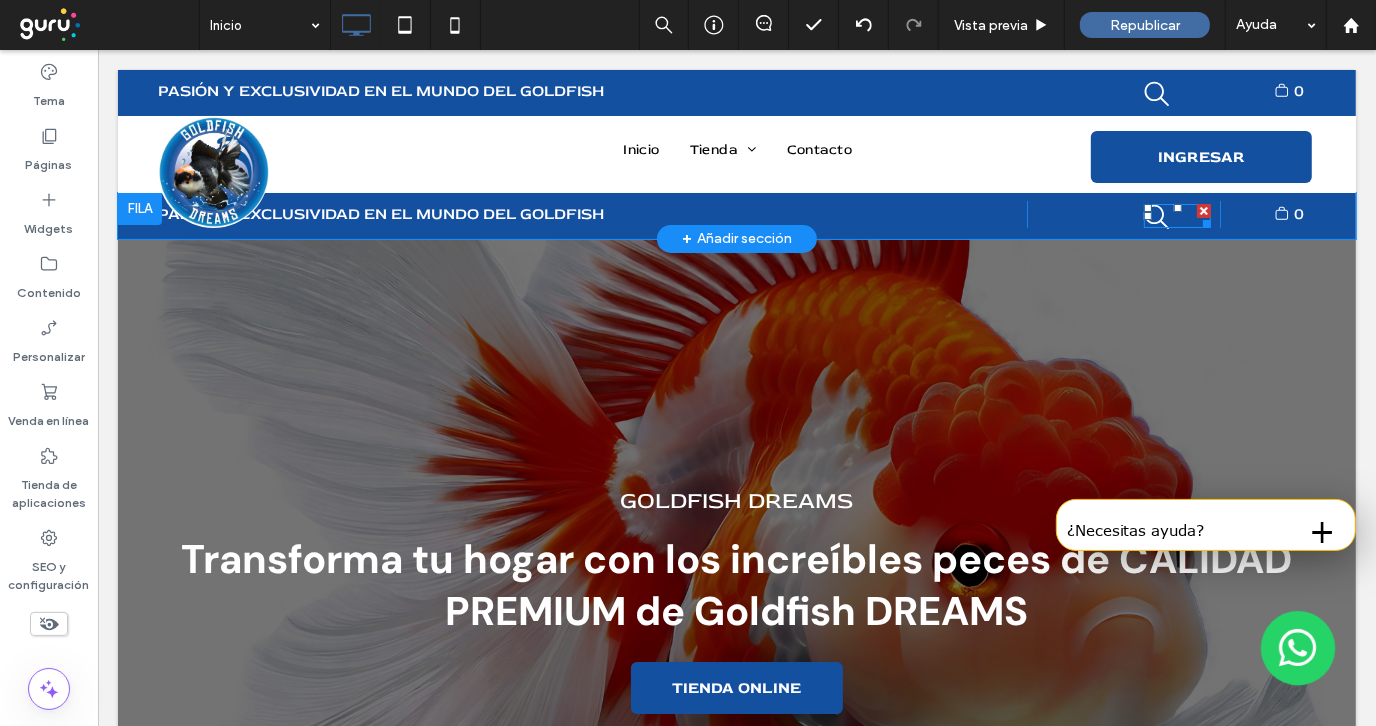 click at bounding box center [1202, 219] 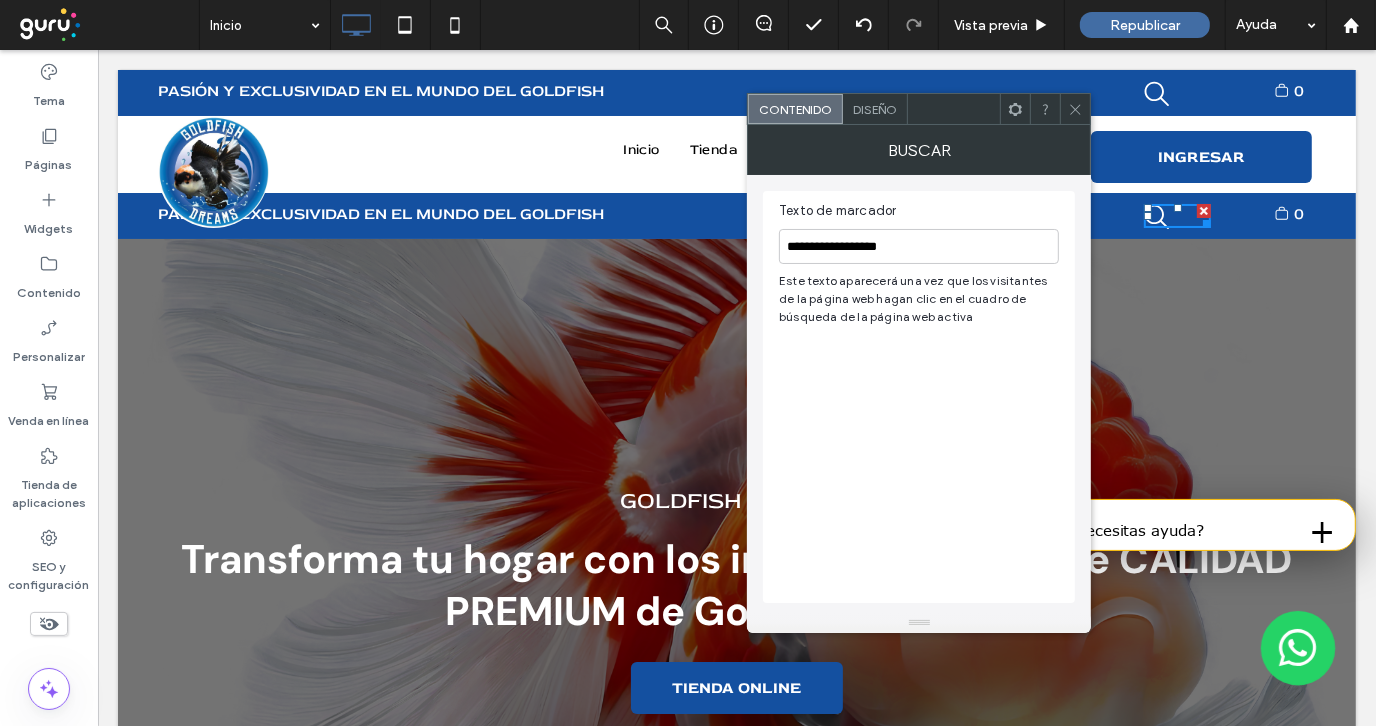 click 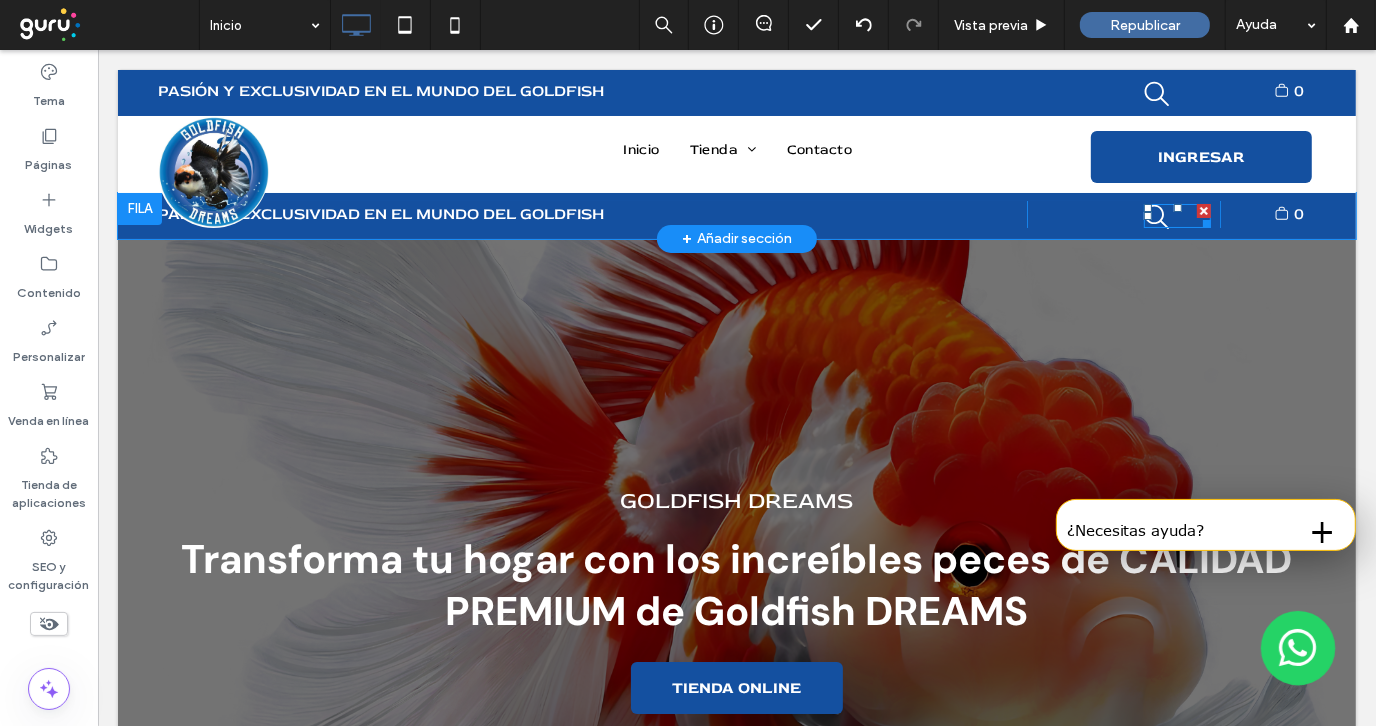 drag, startPoint x: 1192, startPoint y: 210, endPoint x: 1309, endPoint y: 260, distance: 127.236 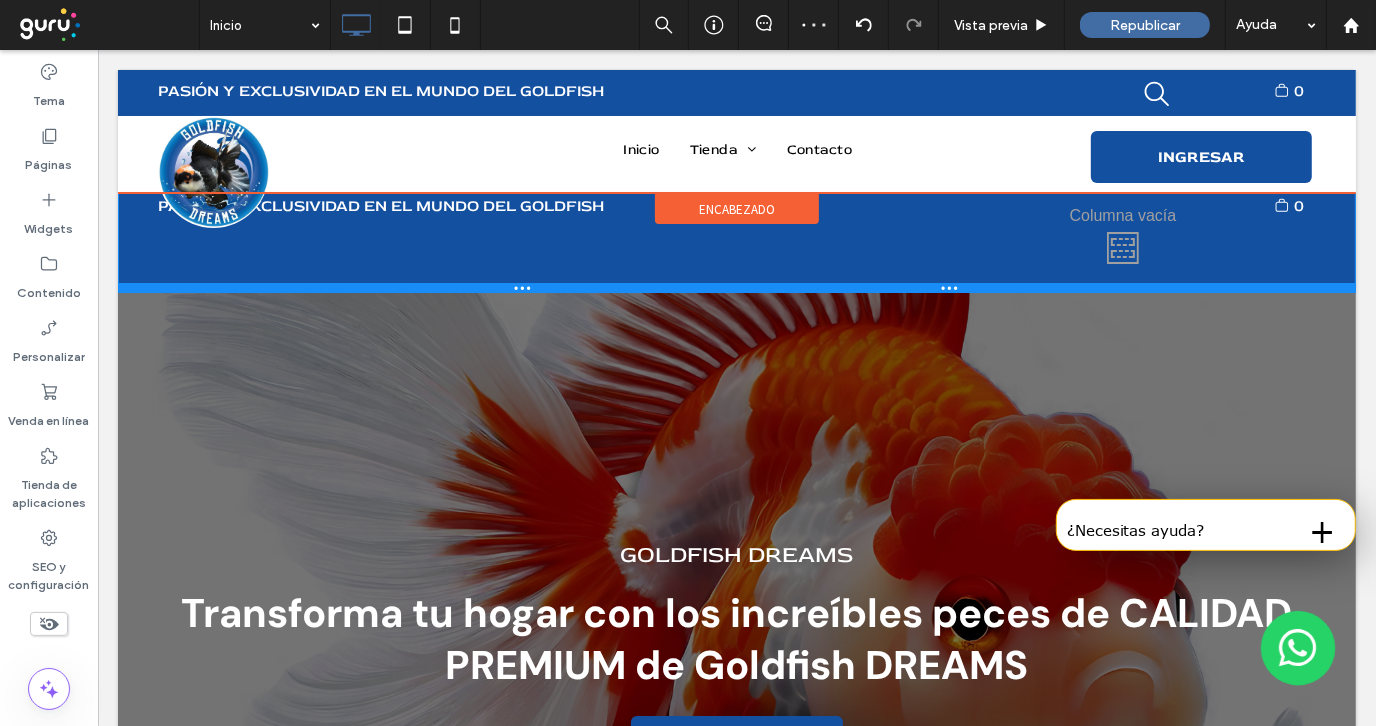 drag, startPoint x: 839, startPoint y: 307, endPoint x: 854, endPoint y: 177, distance: 130.86252 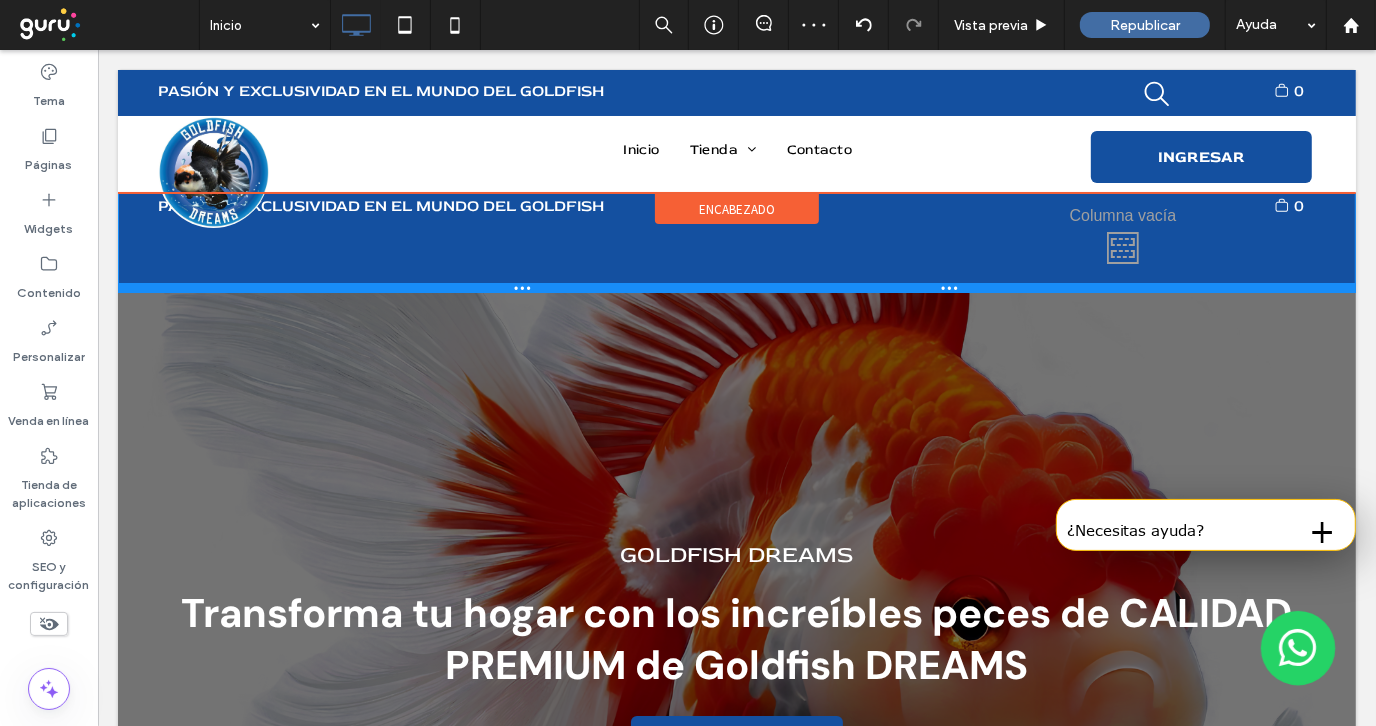 click on "Click To Paste
Ingresar
John Doe
Mi cuenta
Cerrar
Click To Paste
encabezado
Pasión y Exclusividad en el Mundo del Goldfish Click To Paste
Click To Paste
.st0-undefined{fill-rule:evenodd;clip-rule:evenodd;}
0
Click To Paste
Click To Paste
Inicio
Tienda
Alimentos para peces
Ranchu
Orandas
Ryukin
Contacto
Click To Paste
INGRESAR
Click To Paste
encabezado
Bienvenido a nuestro sitio web
Click To Paste
Click To Paste
Fila" at bounding box center [736, 2919] 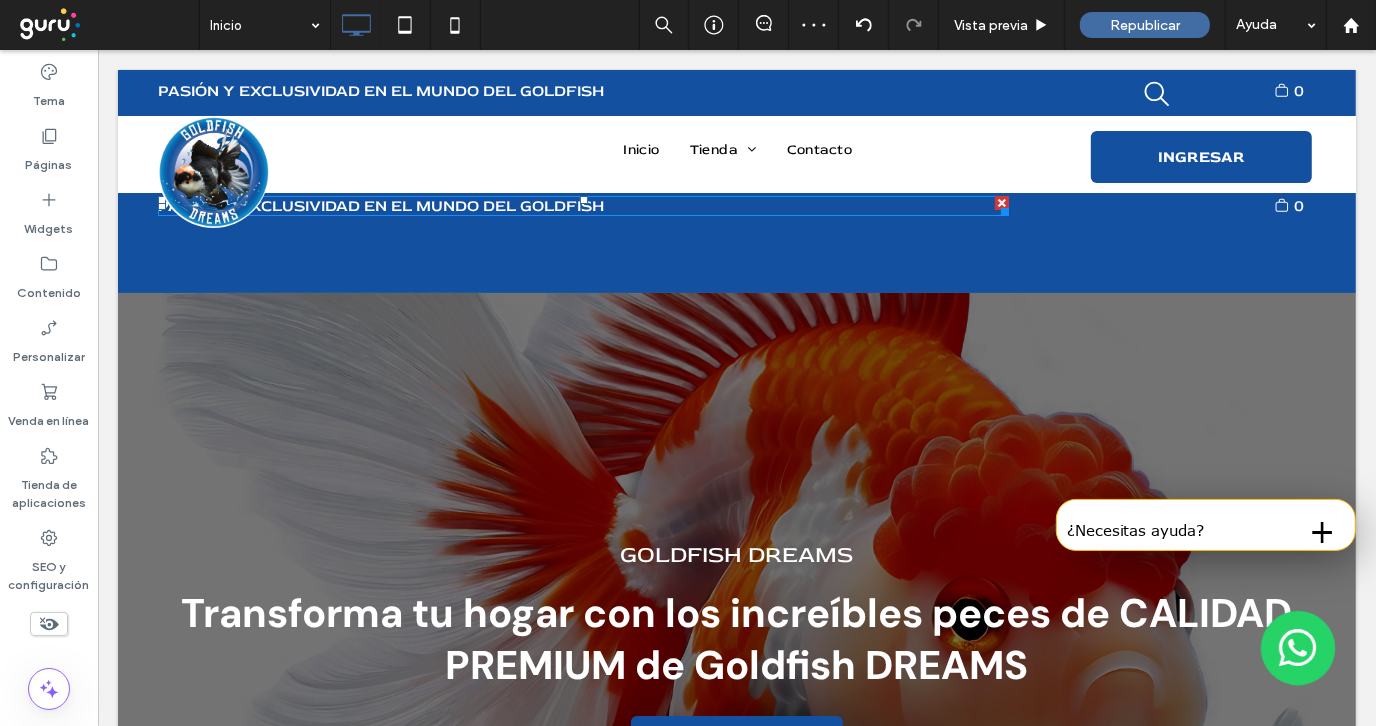click on "Pasión y Exclusividad en el Mundo del Goldfish" at bounding box center [380, 205] 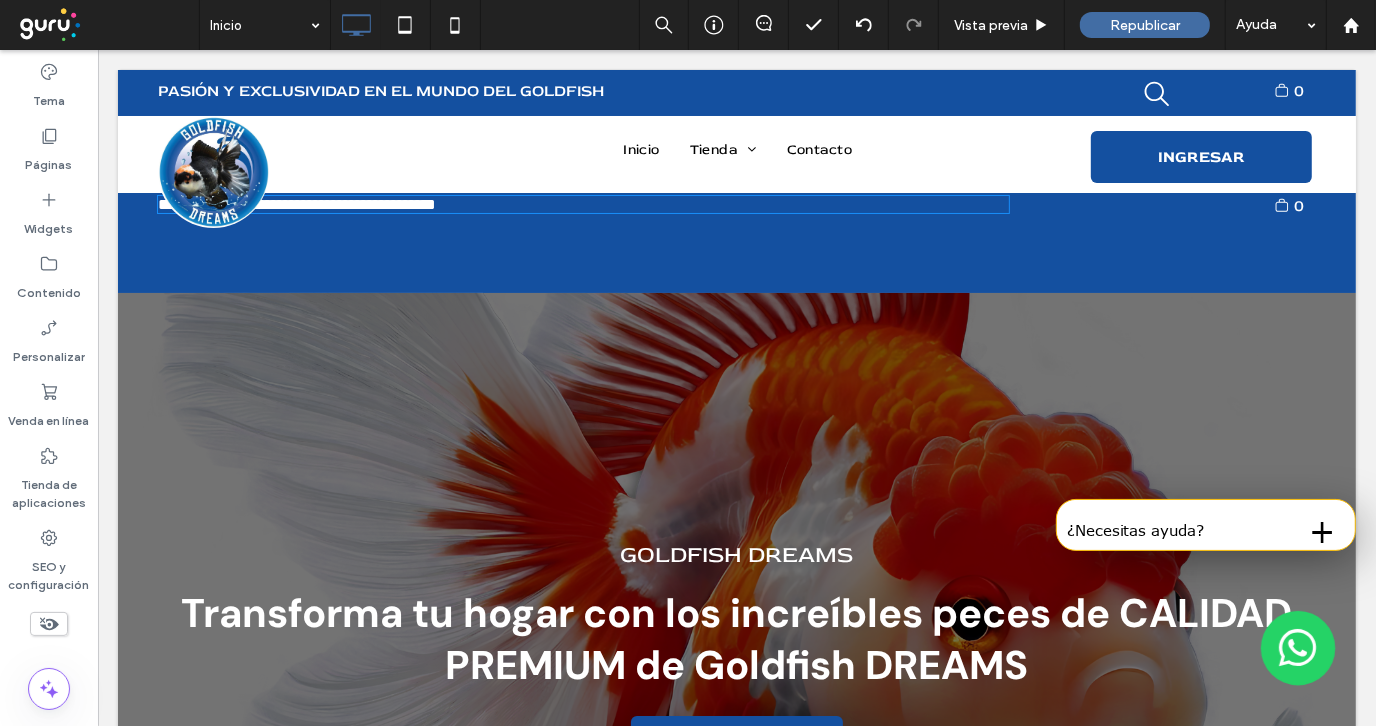 type on "********" 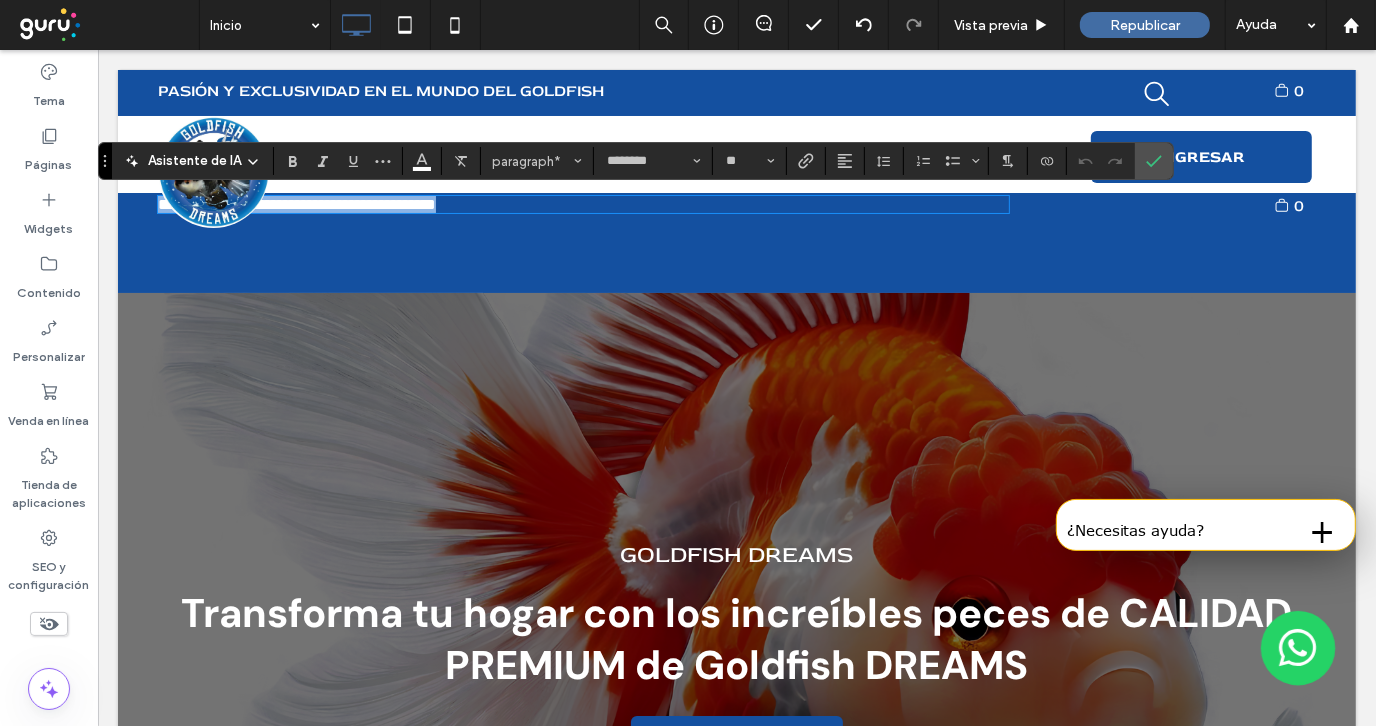 click on "**********" at bounding box center (296, 203) 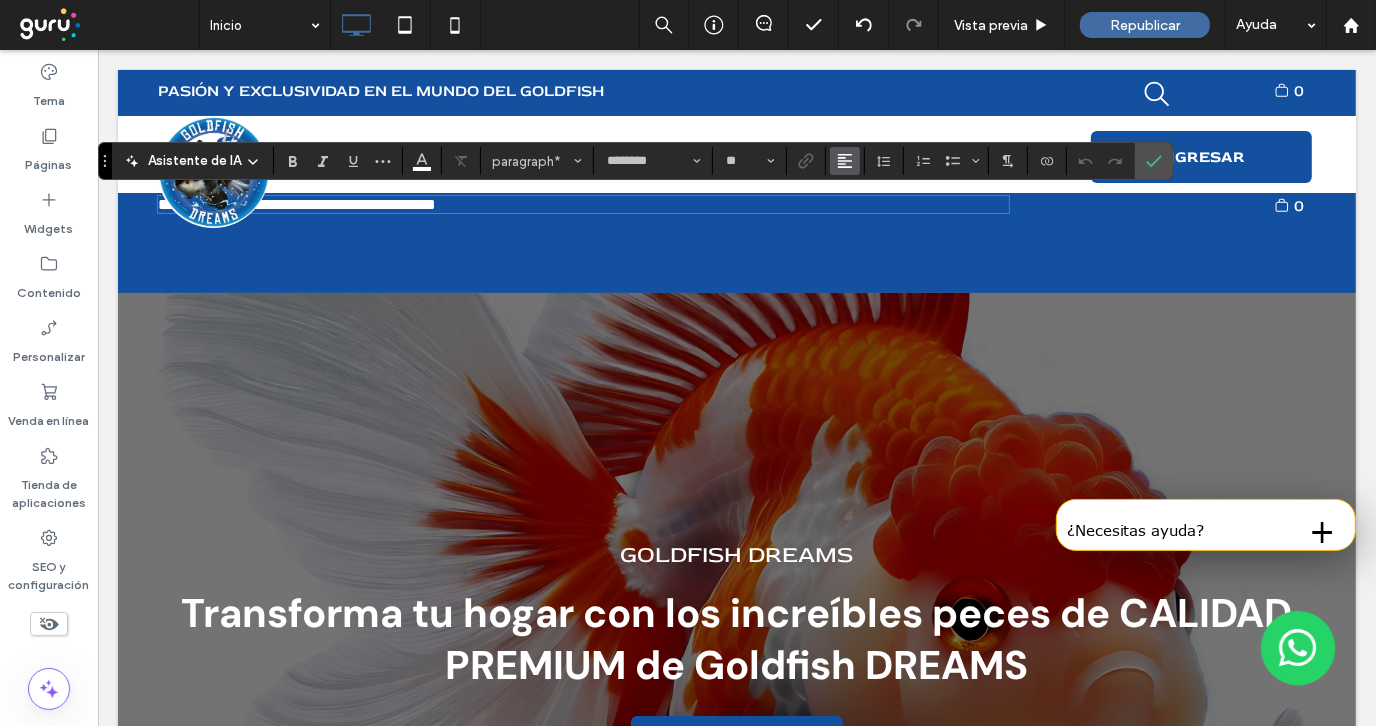 click 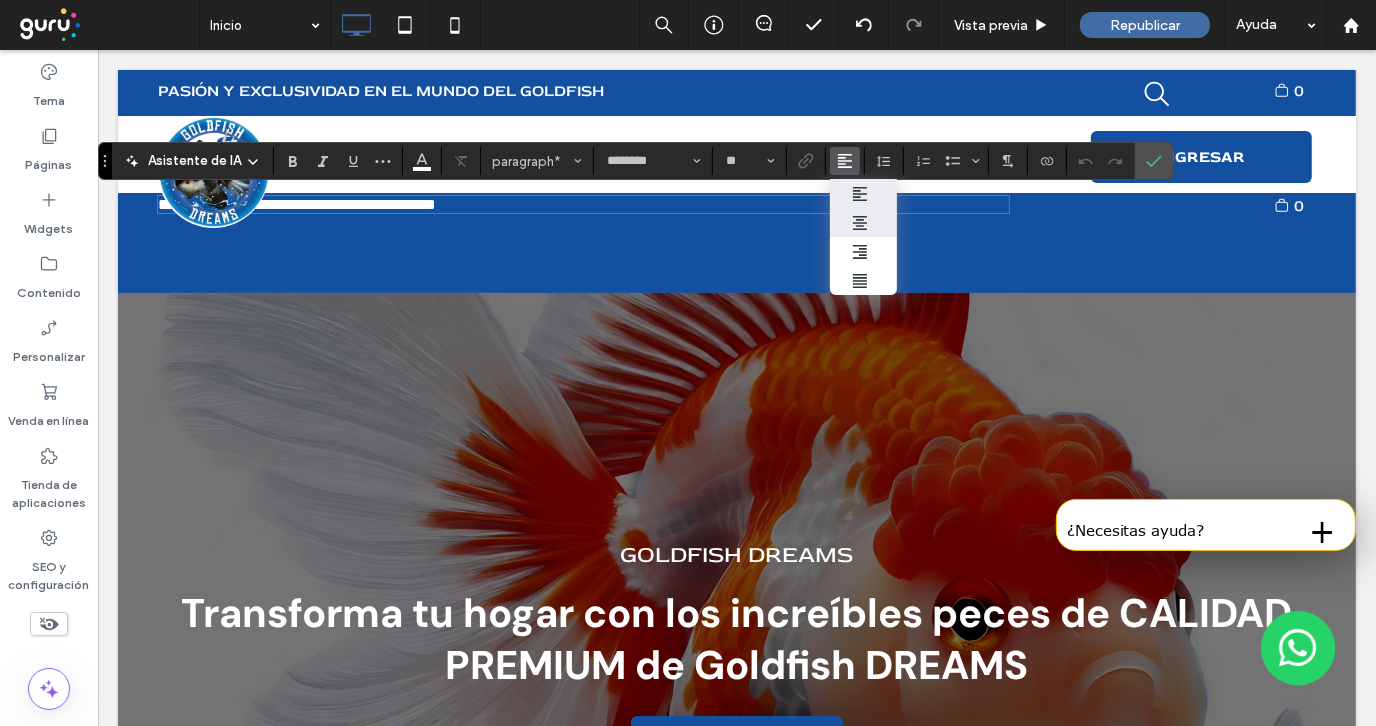 click 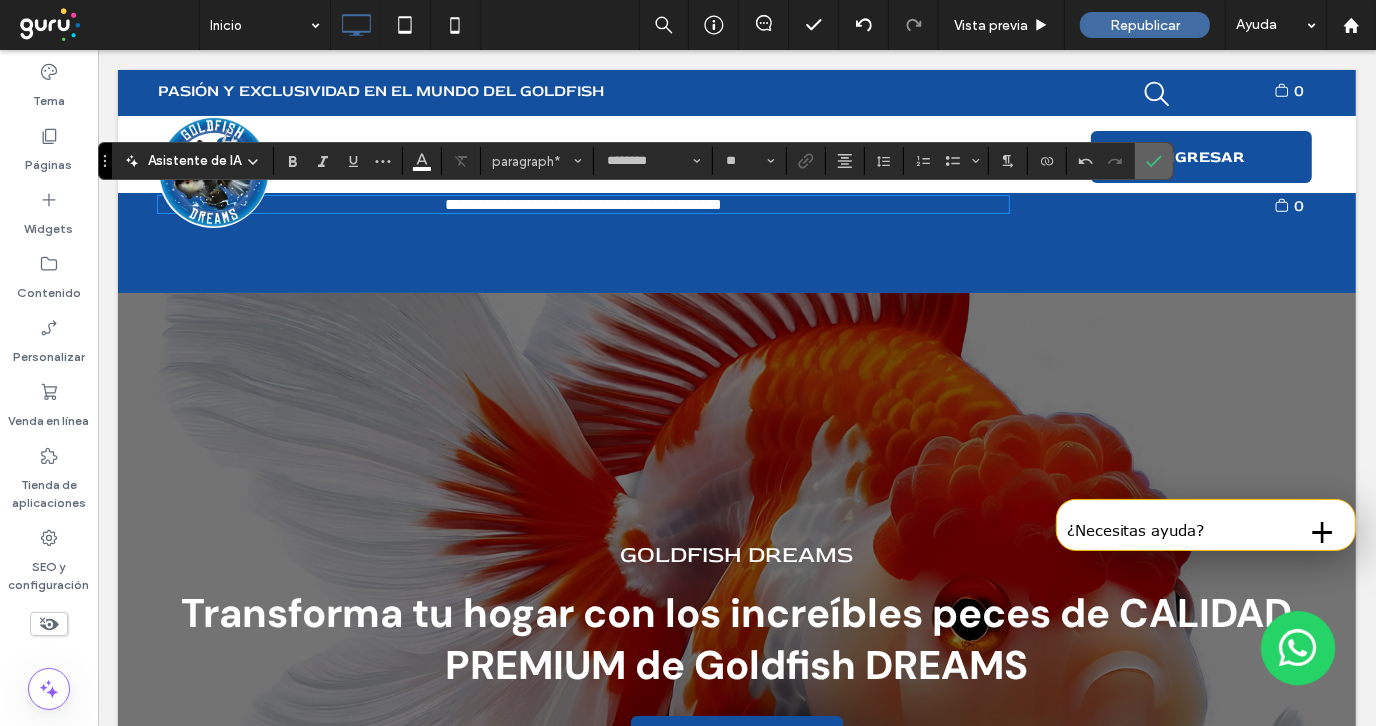 click 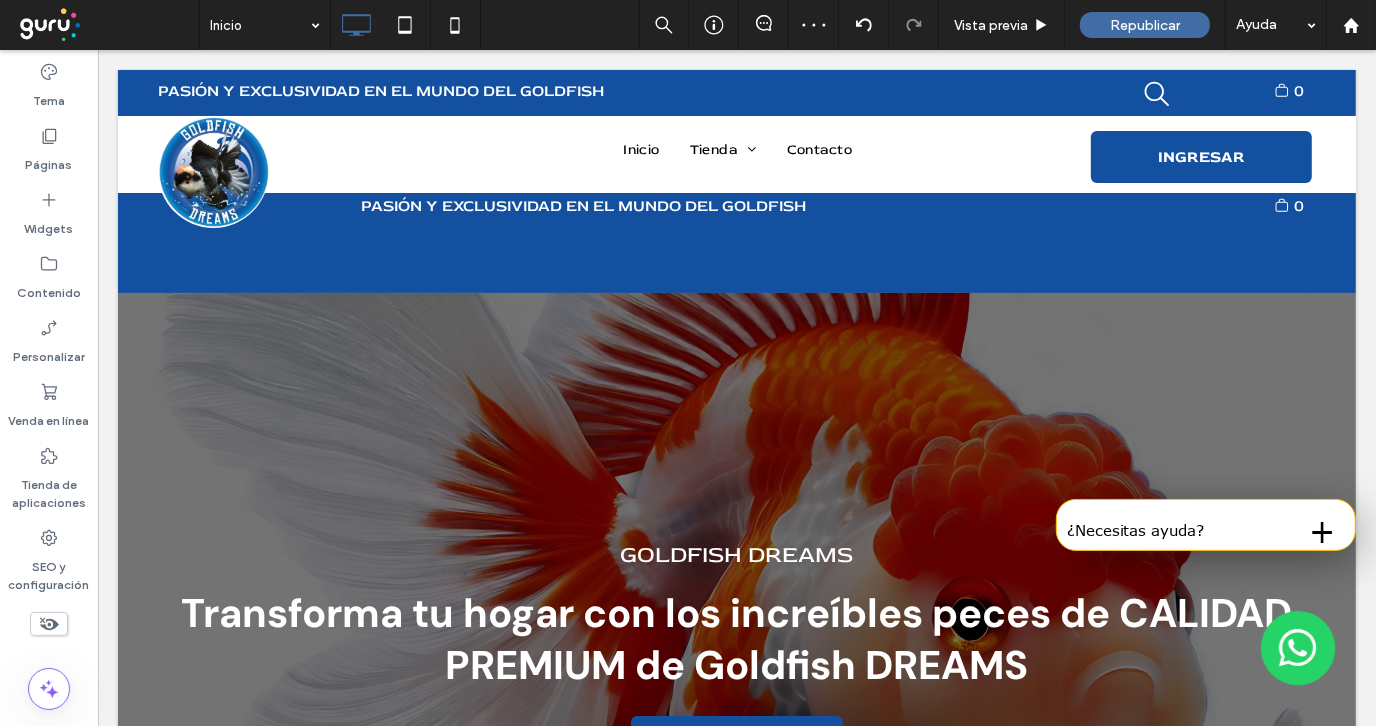 click at bounding box center [1212, 199] 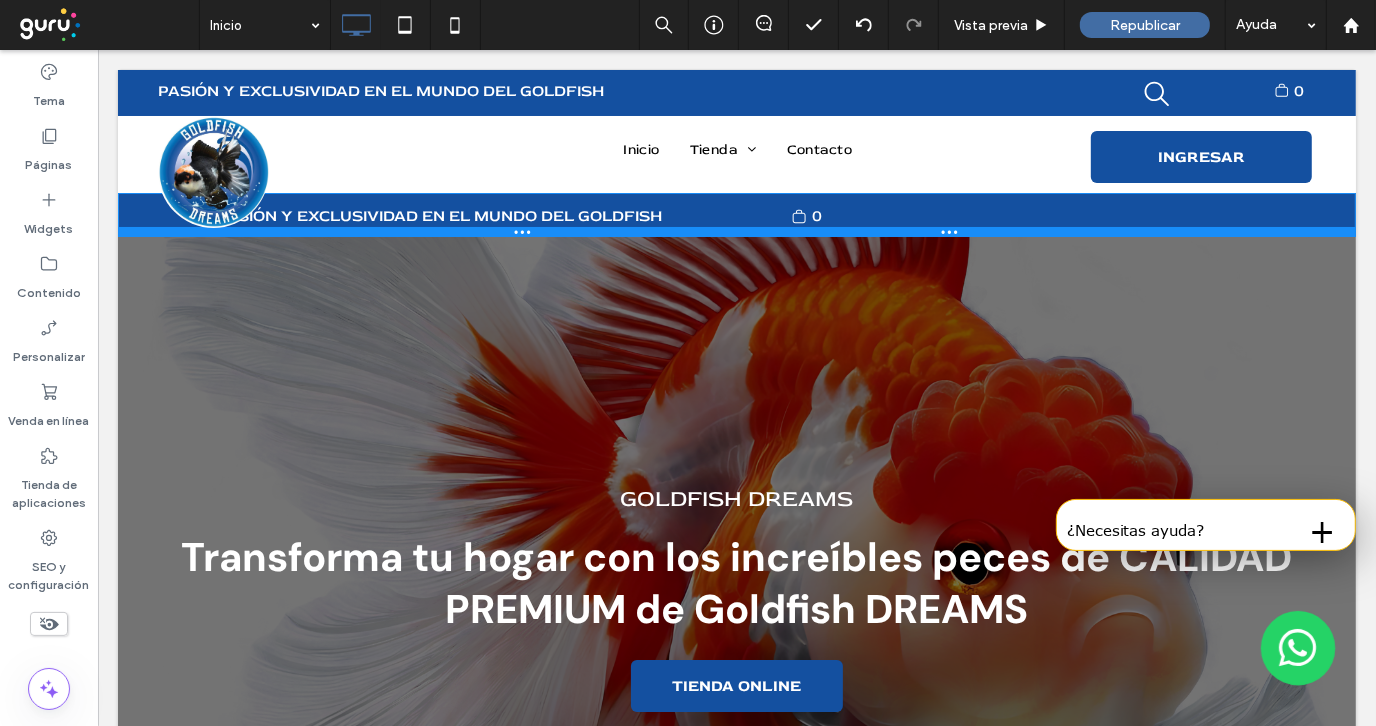 drag, startPoint x: 899, startPoint y: 209, endPoint x: 689, endPoint y: 276, distance: 220.42912 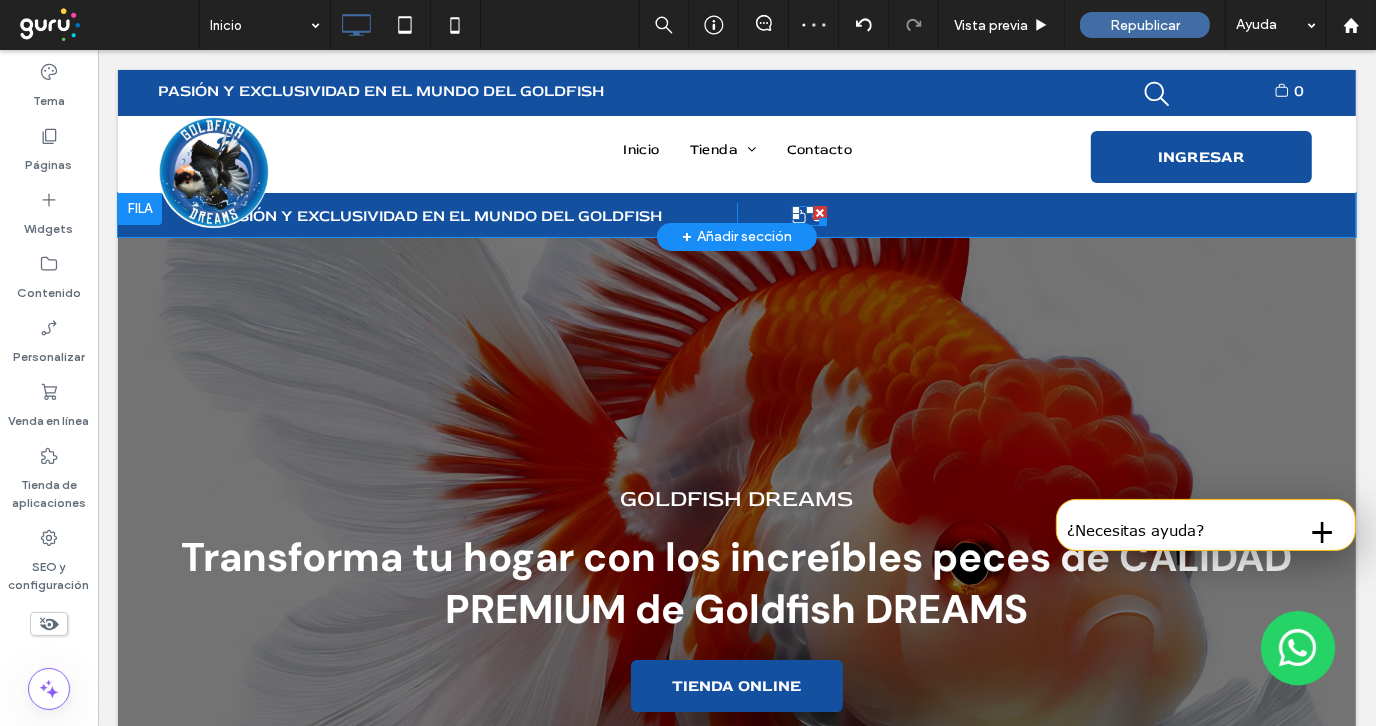 click at bounding box center [818, 217] 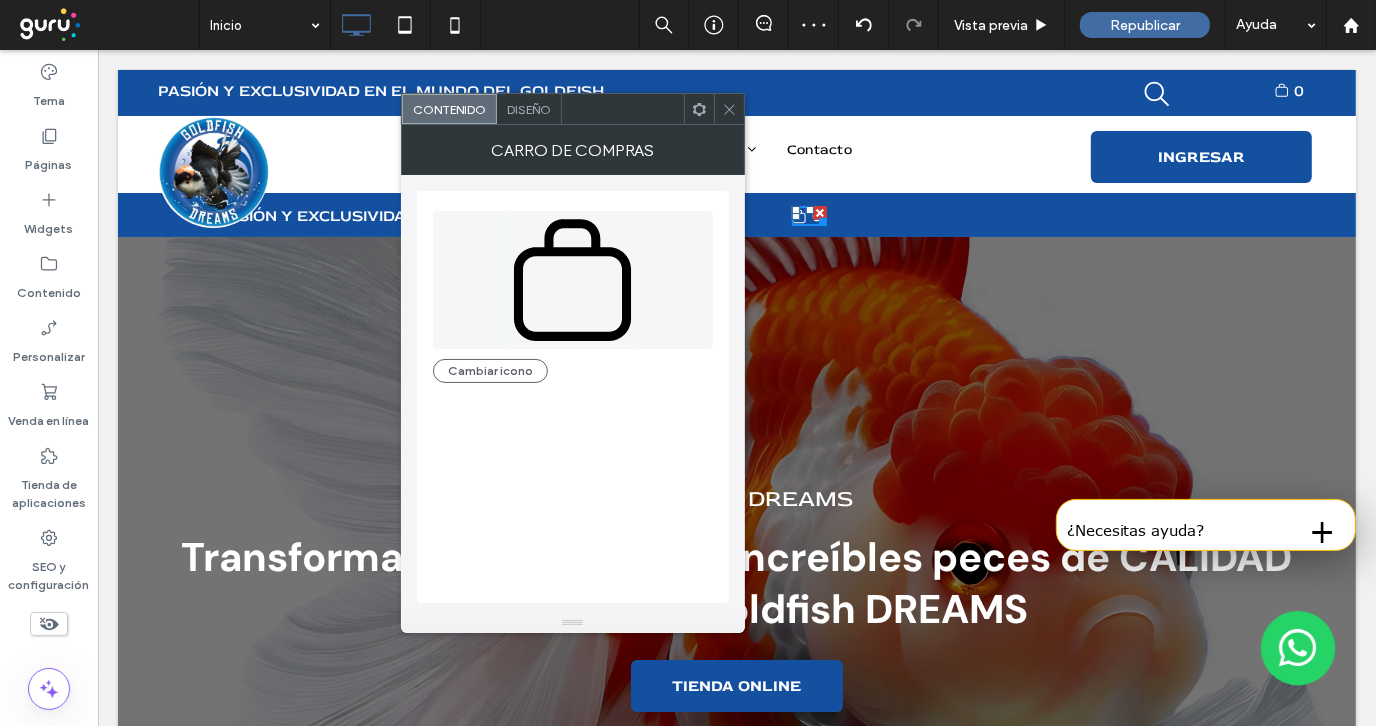 click at bounding box center (729, 109) 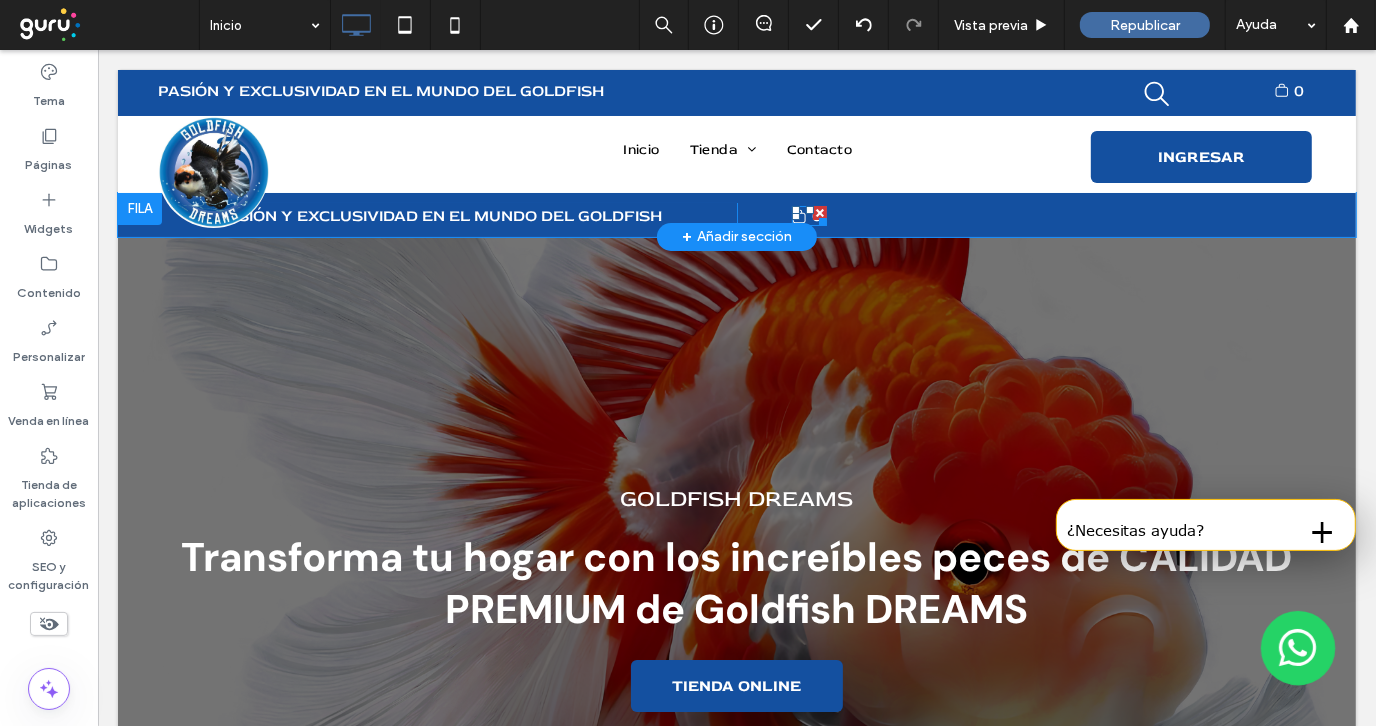 drag, startPoint x: 809, startPoint y: 210, endPoint x: 907, endPoint y: 260, distance: 110.01818 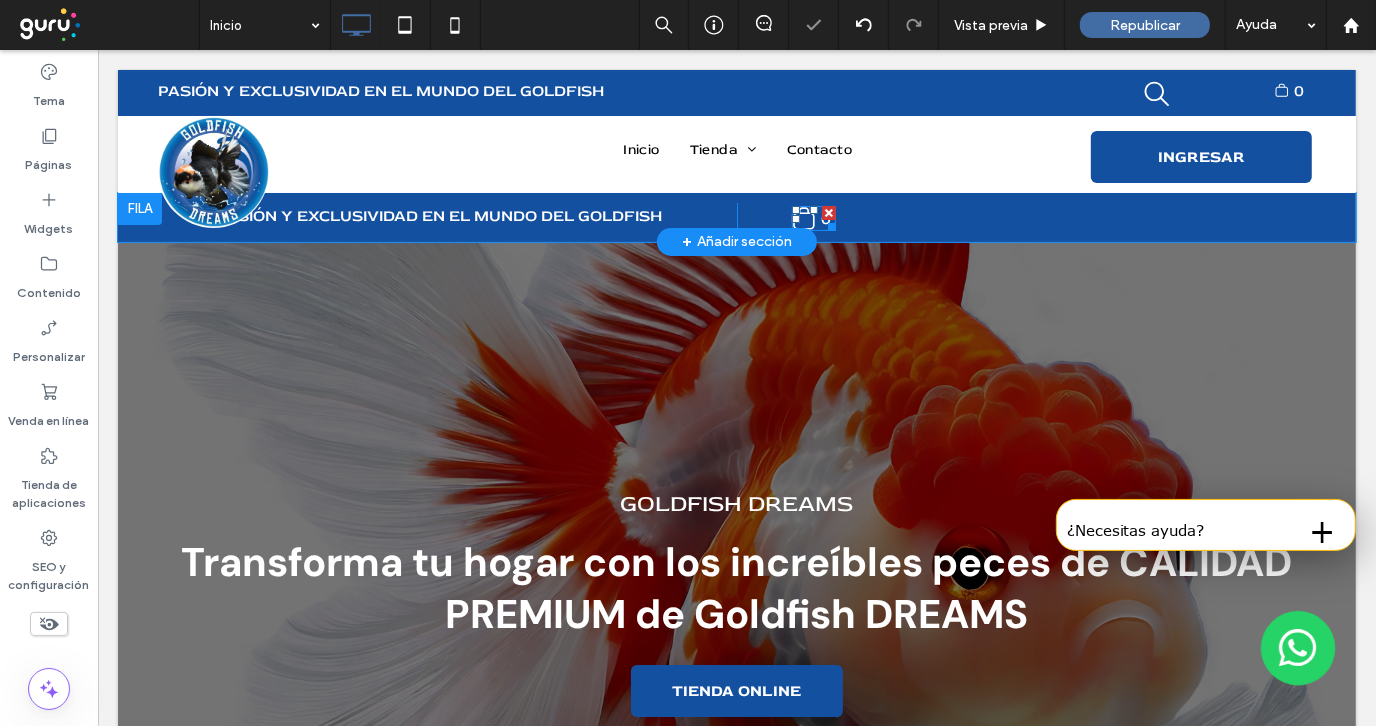 click at bounding box center [828, 212] 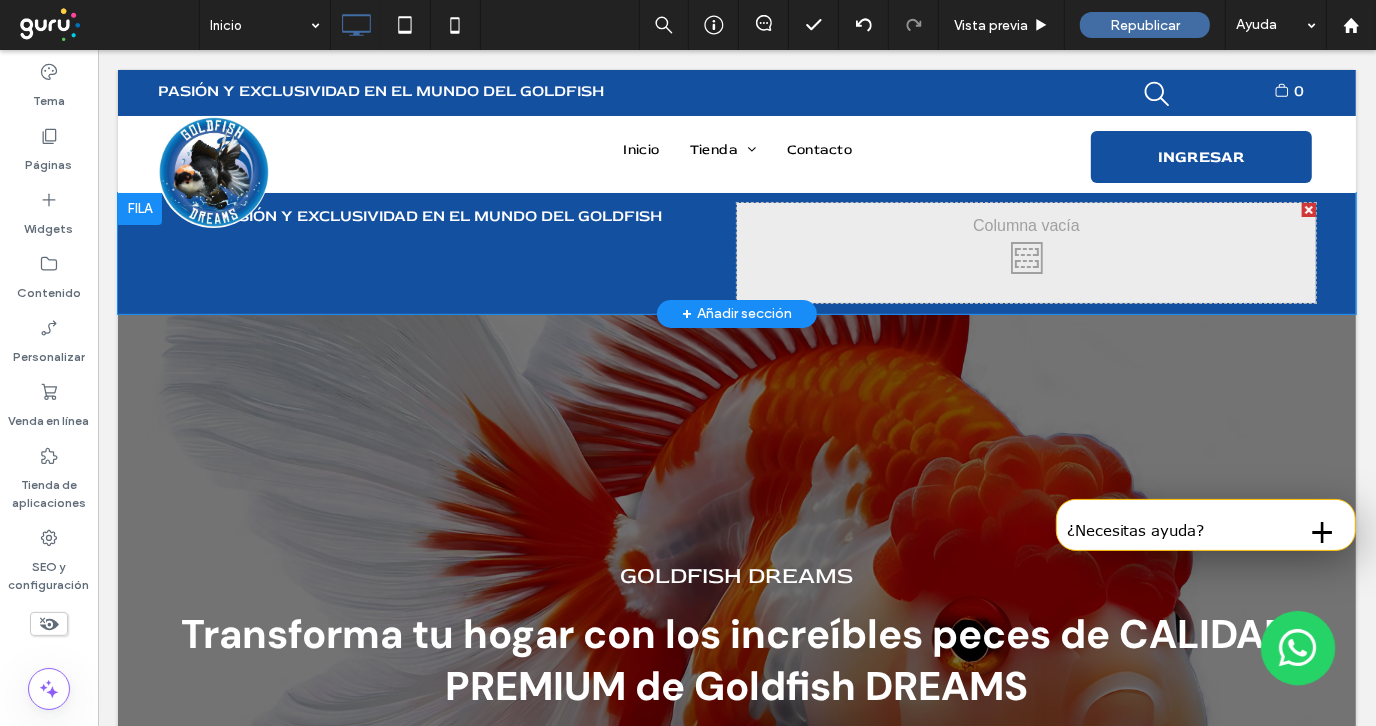 click at bounding box center [139, 208] 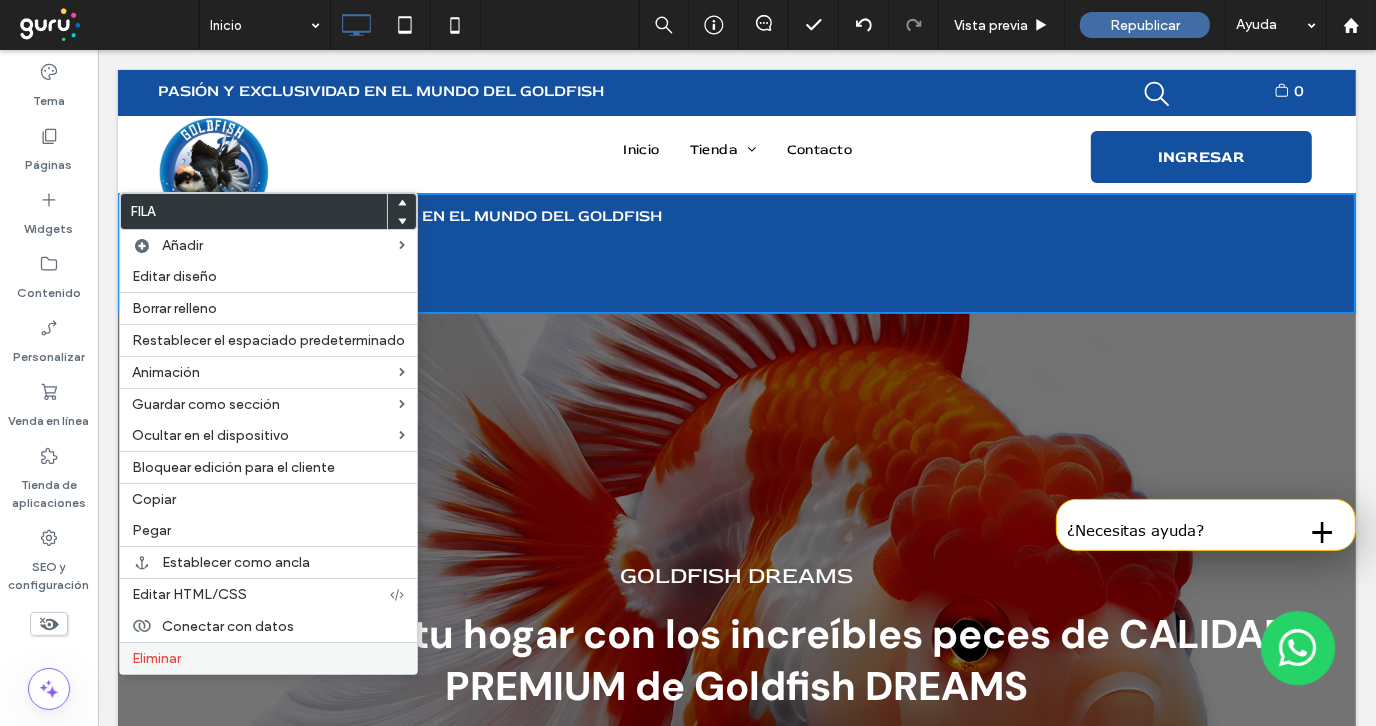 click on "Eliminar" at bounding box center [156, 658] 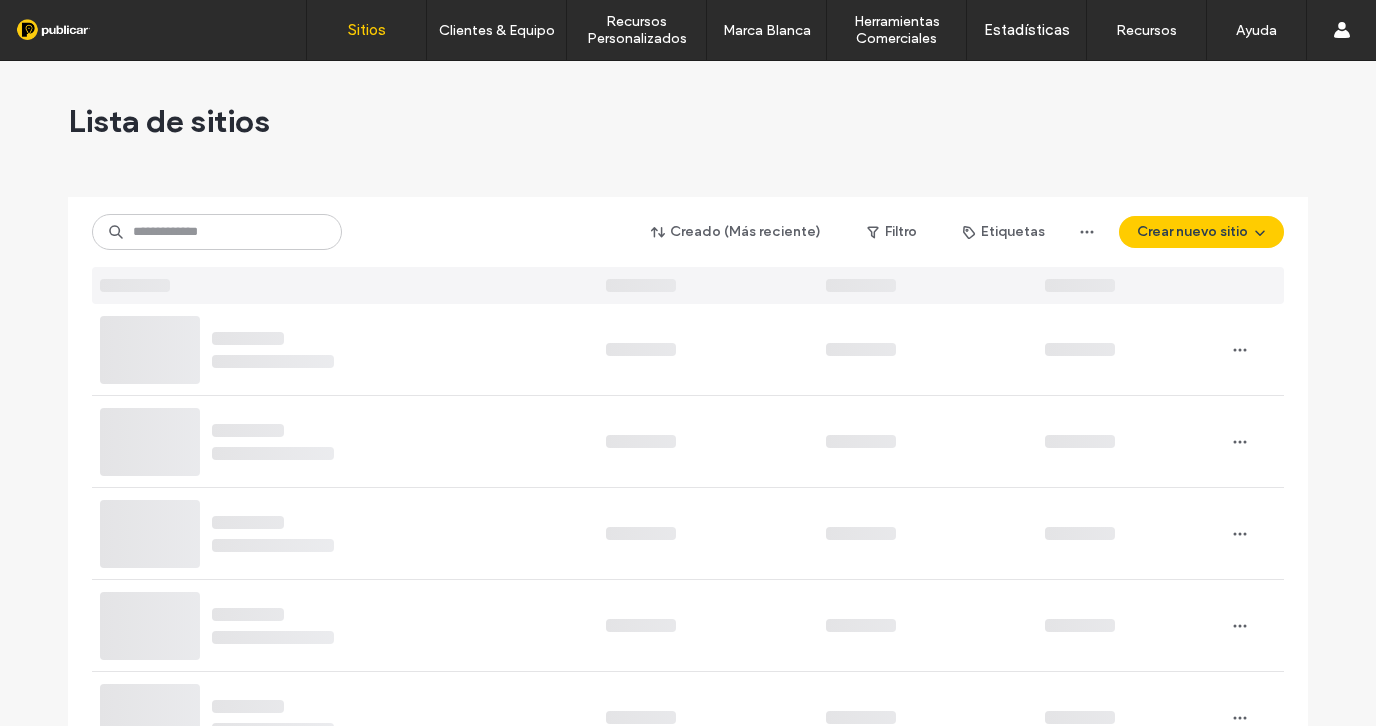 scroll, scrollTop: 0, scrollLeft: 0, axis: both 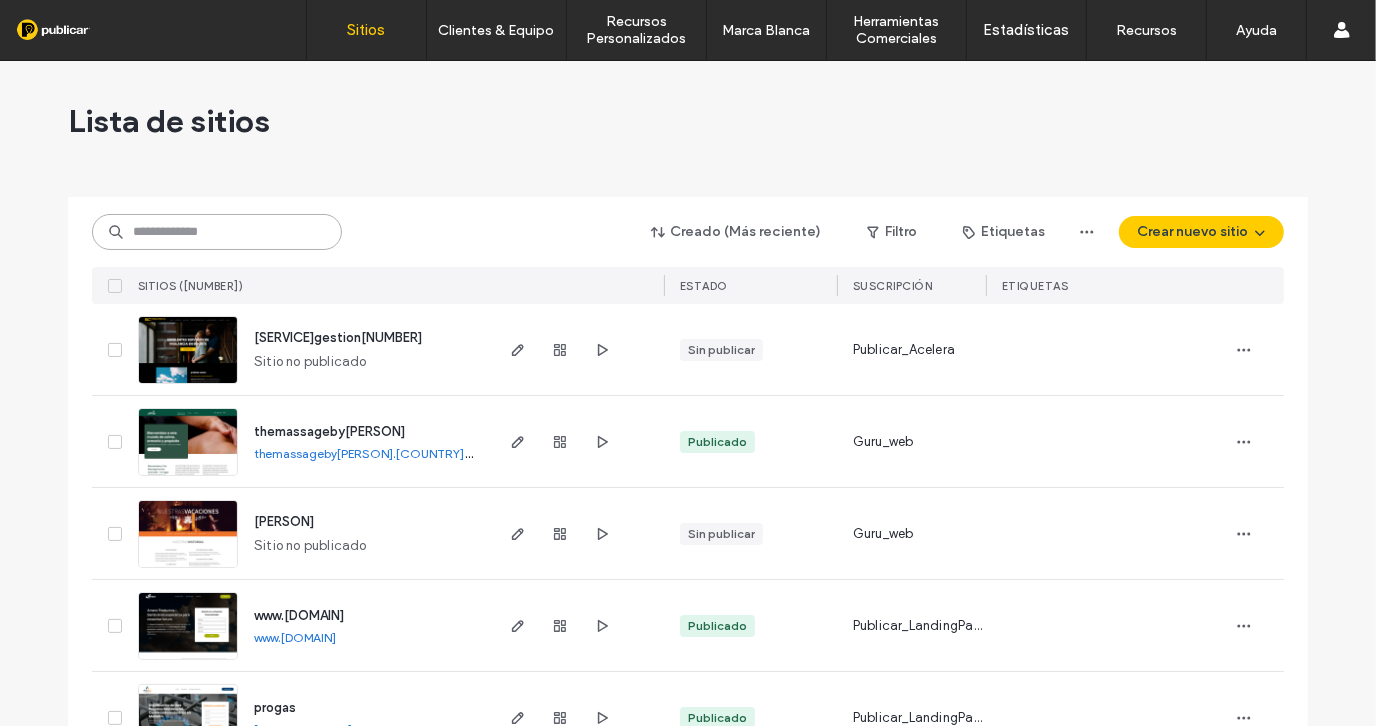click at bounding box center [217, 232] 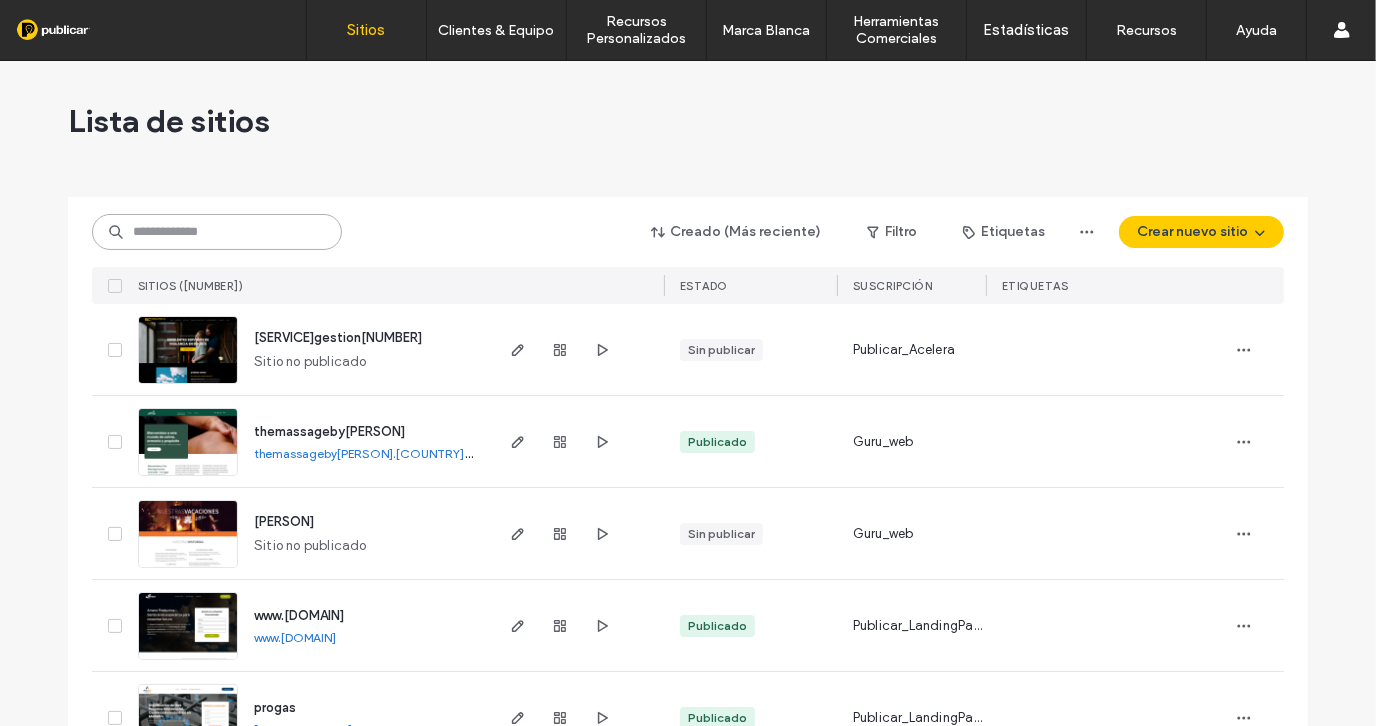 paste on "**********" 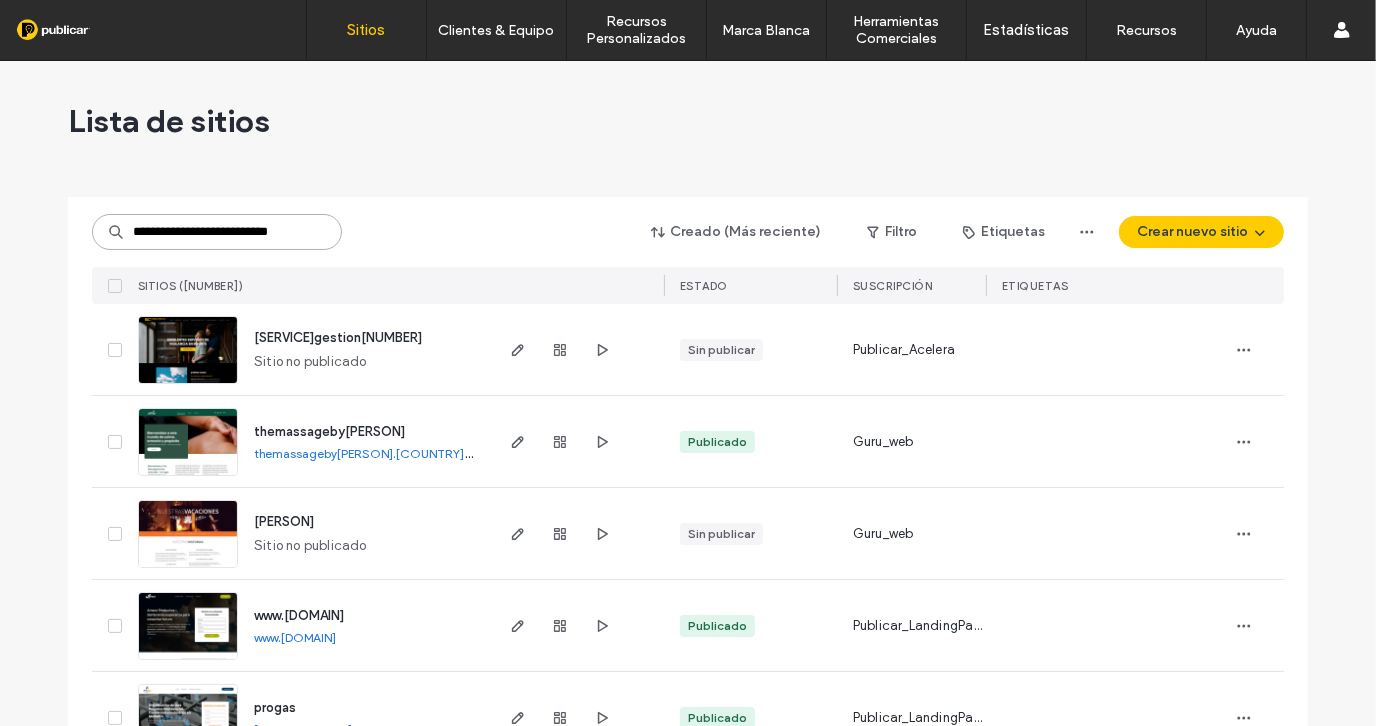 scroll, scrollTop: 0, scrollLeft: 7, axis: horizontal 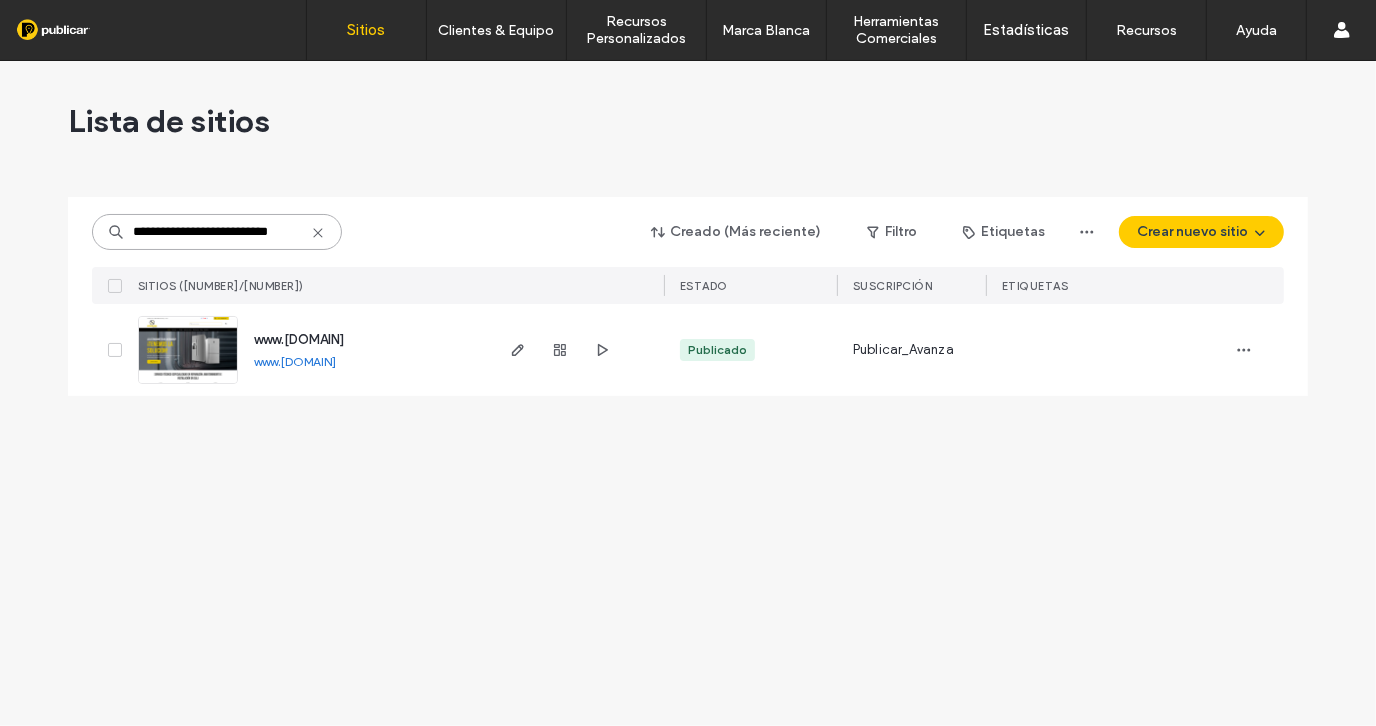type on "**********" 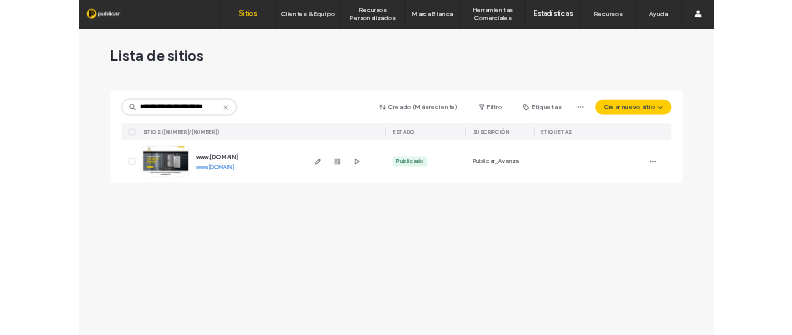 scroll, scrollTop: 0, scrollLeft: 0, axis: both 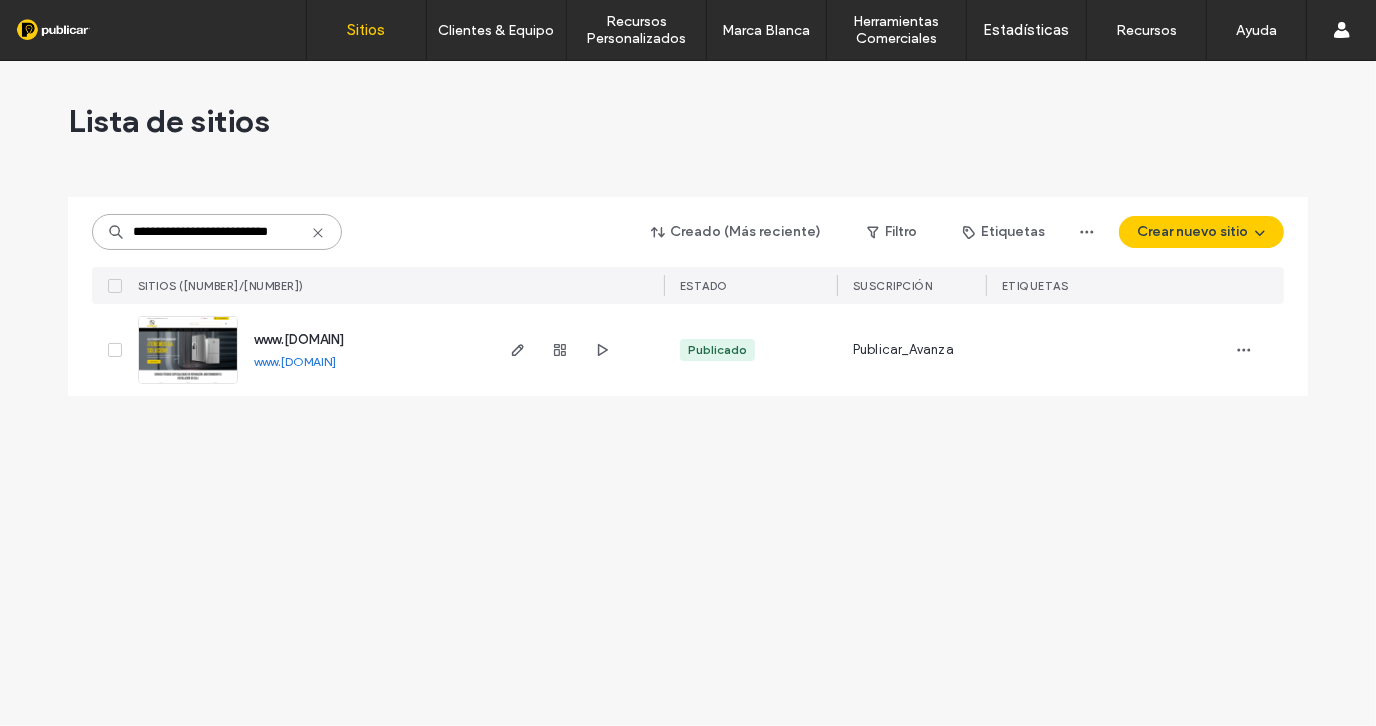 click on "**********" at bounding box center [217, 232] 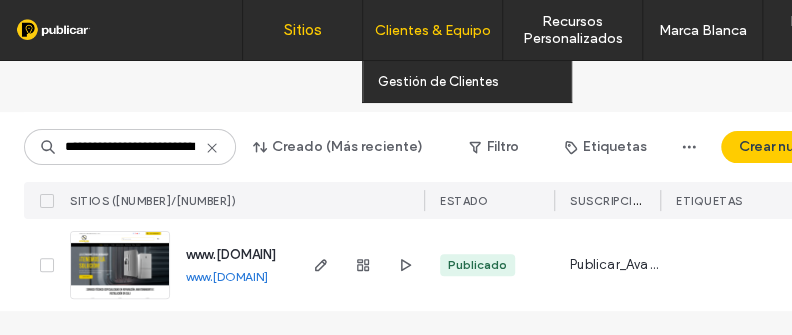 scroll, scrollTop: 0, scrollLeft: 0, axis: both 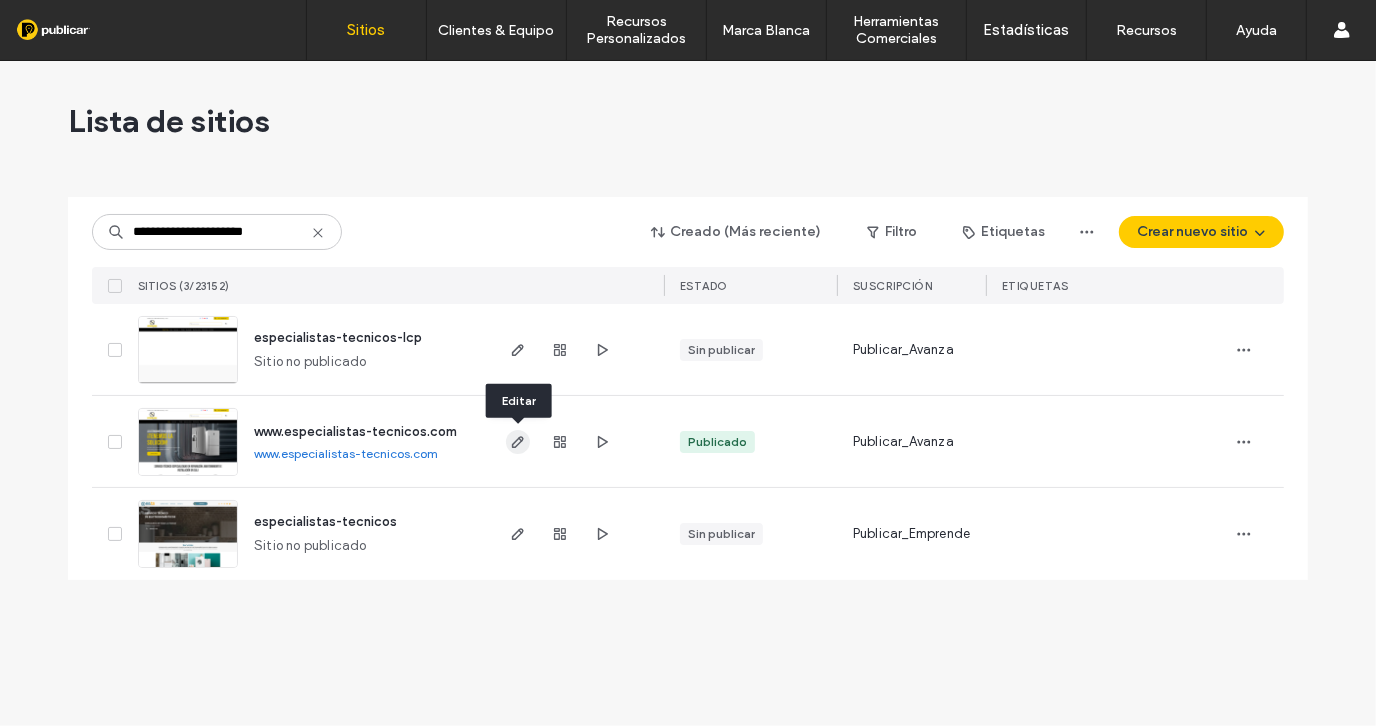 type on "**********" 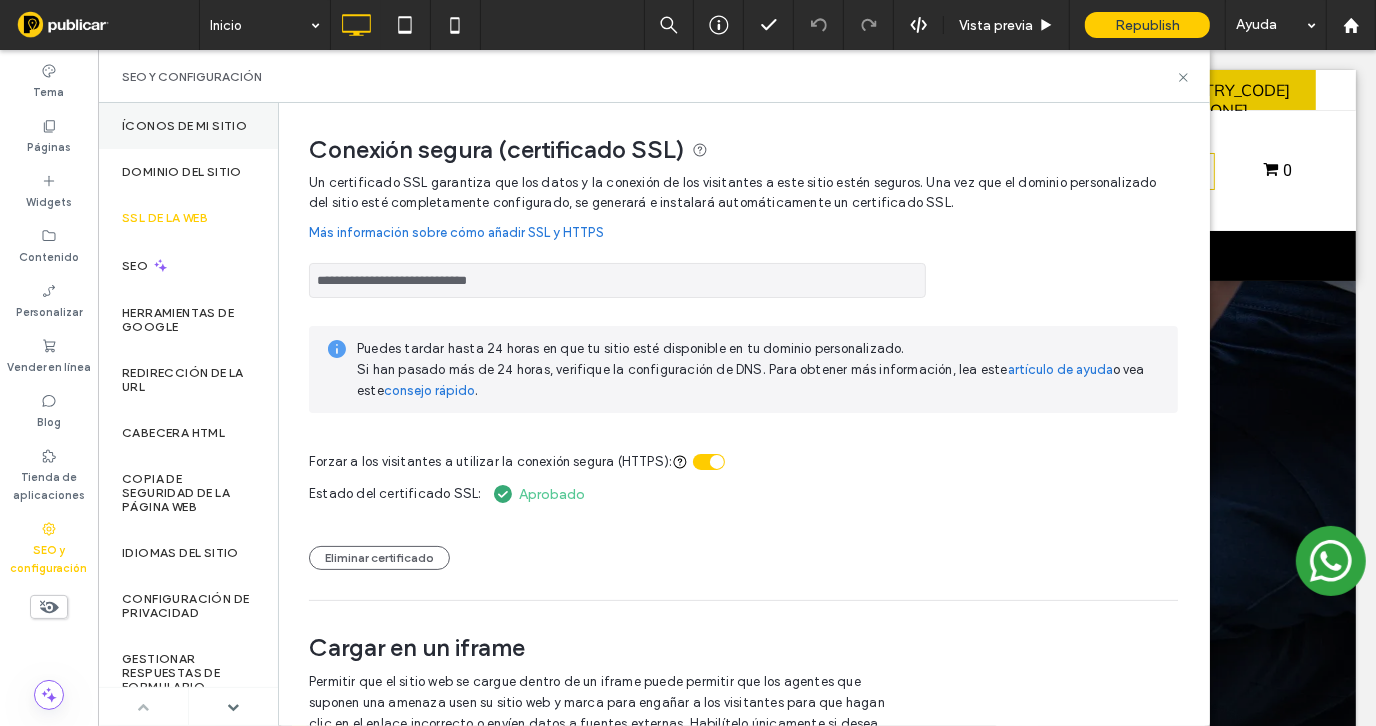 scroll, scrollTop: 0, scrollLeft: 0, axis: both 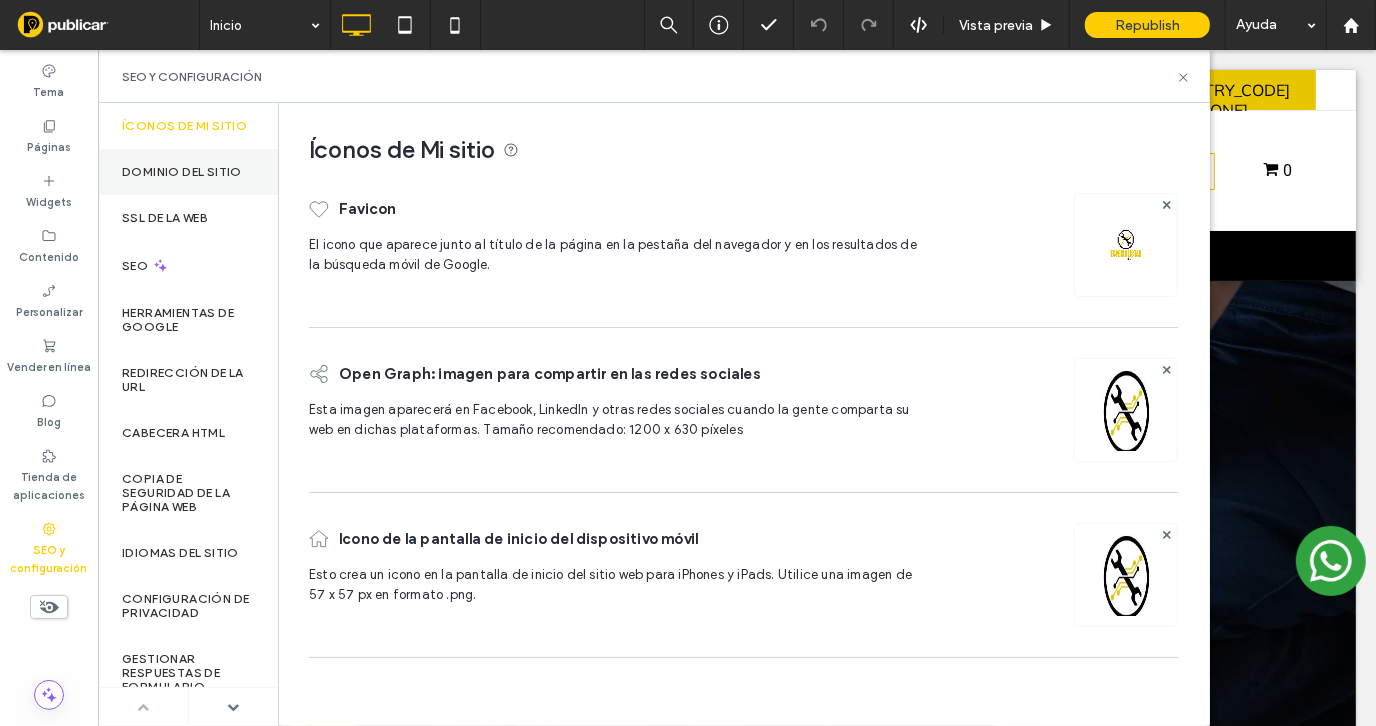 click on "Dominio del sitio" at bounding box center (188, 172) 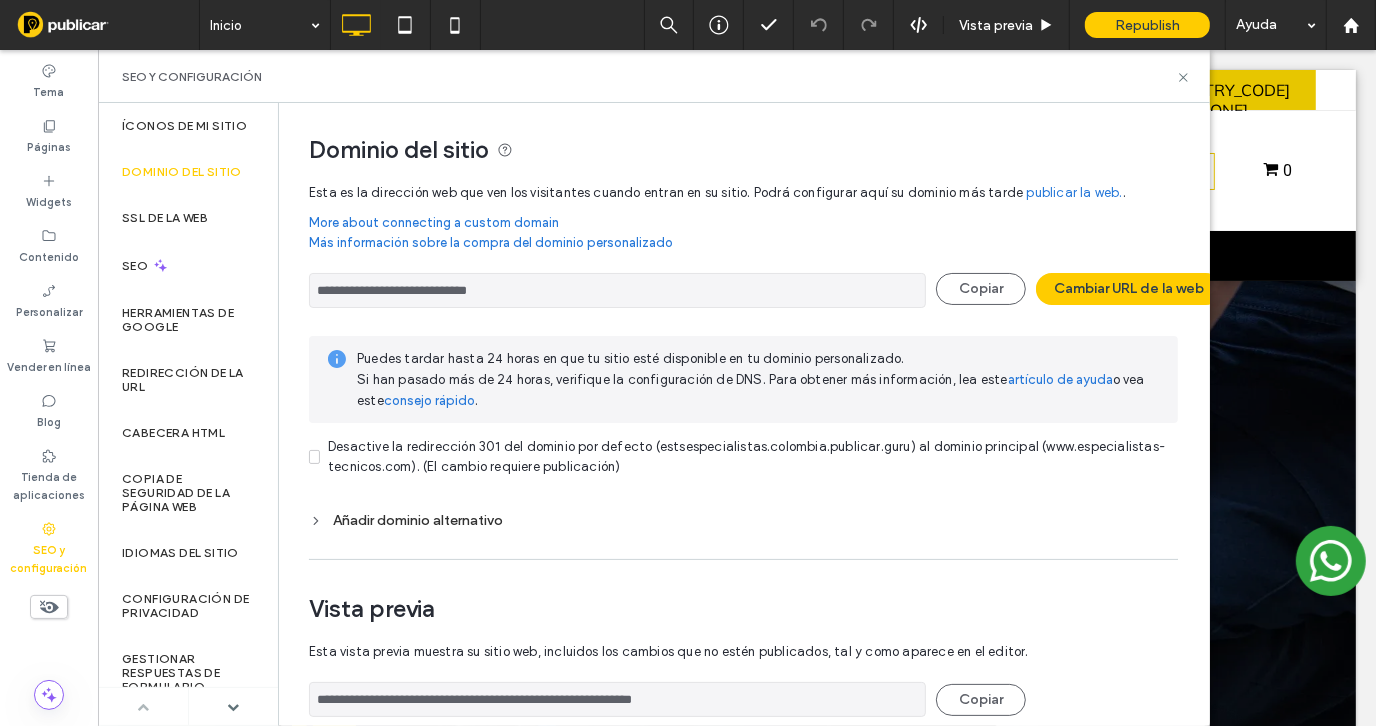 scroll, scrollTop: 186, scrollLeft: 0, axis: vertical 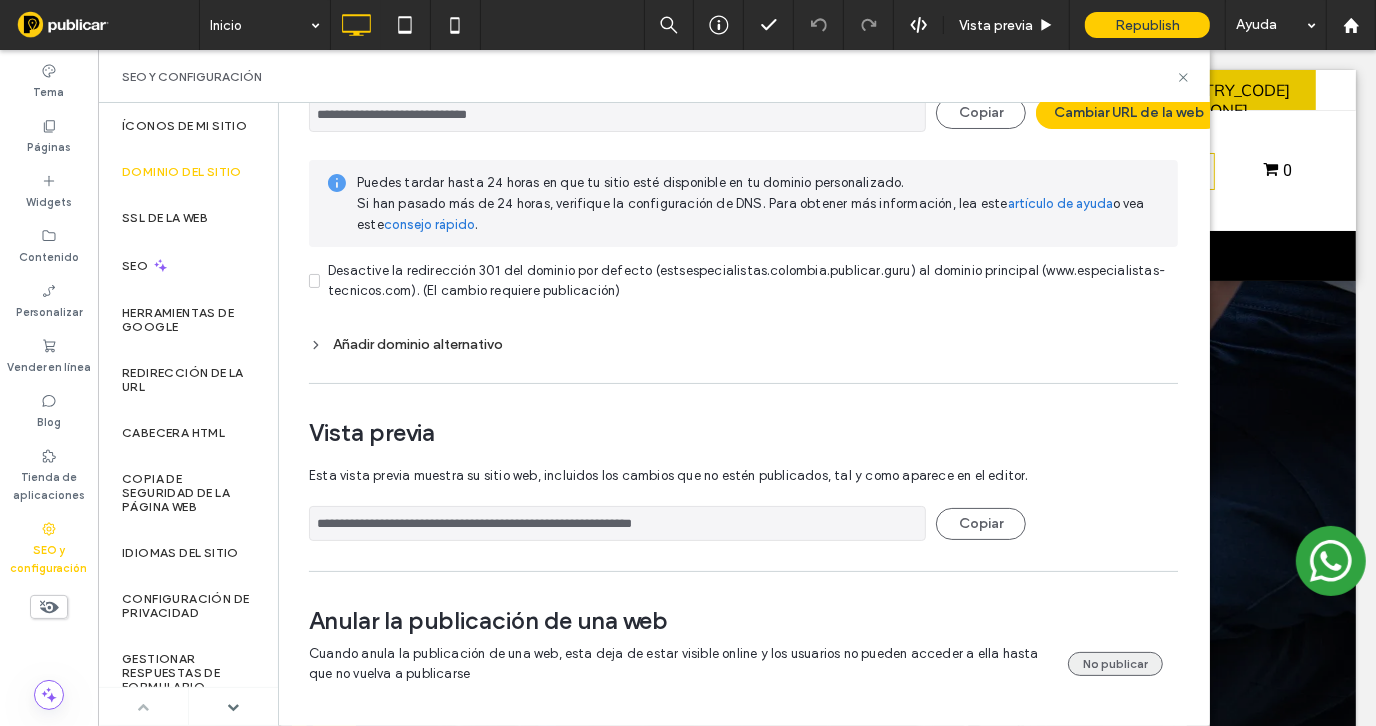 click on "No publicar" at bounding box center [1115, 664] 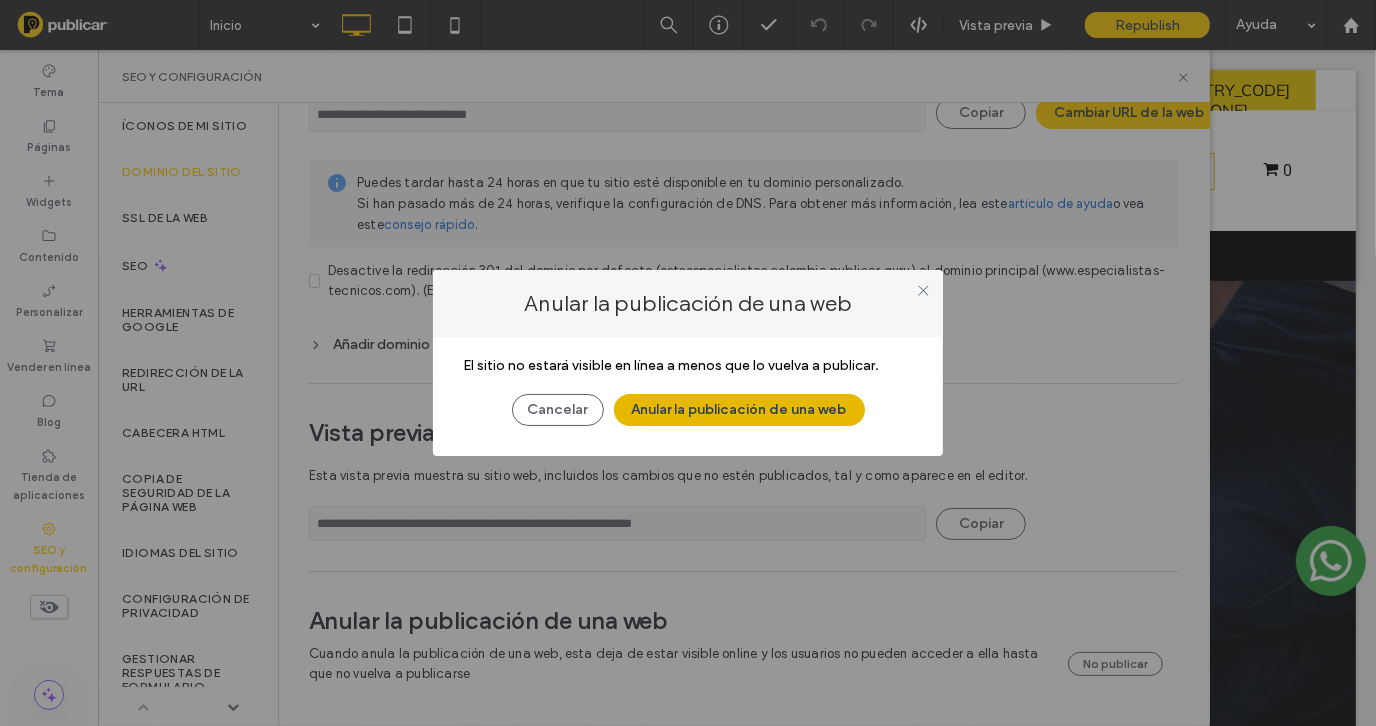 click on "Anular la publicación de una web" at bounding box center [739, 410] 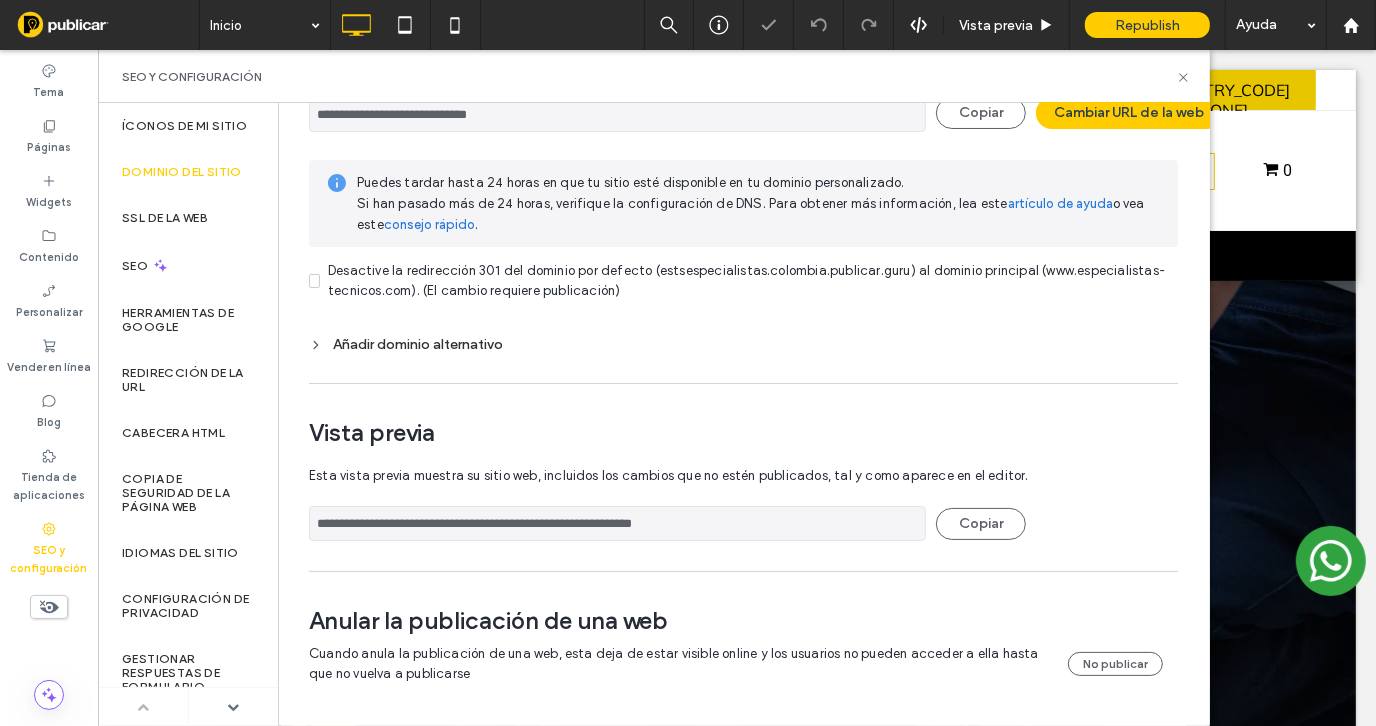 scroll, scrollTop: 0, scrollLeft: 0, axis: both 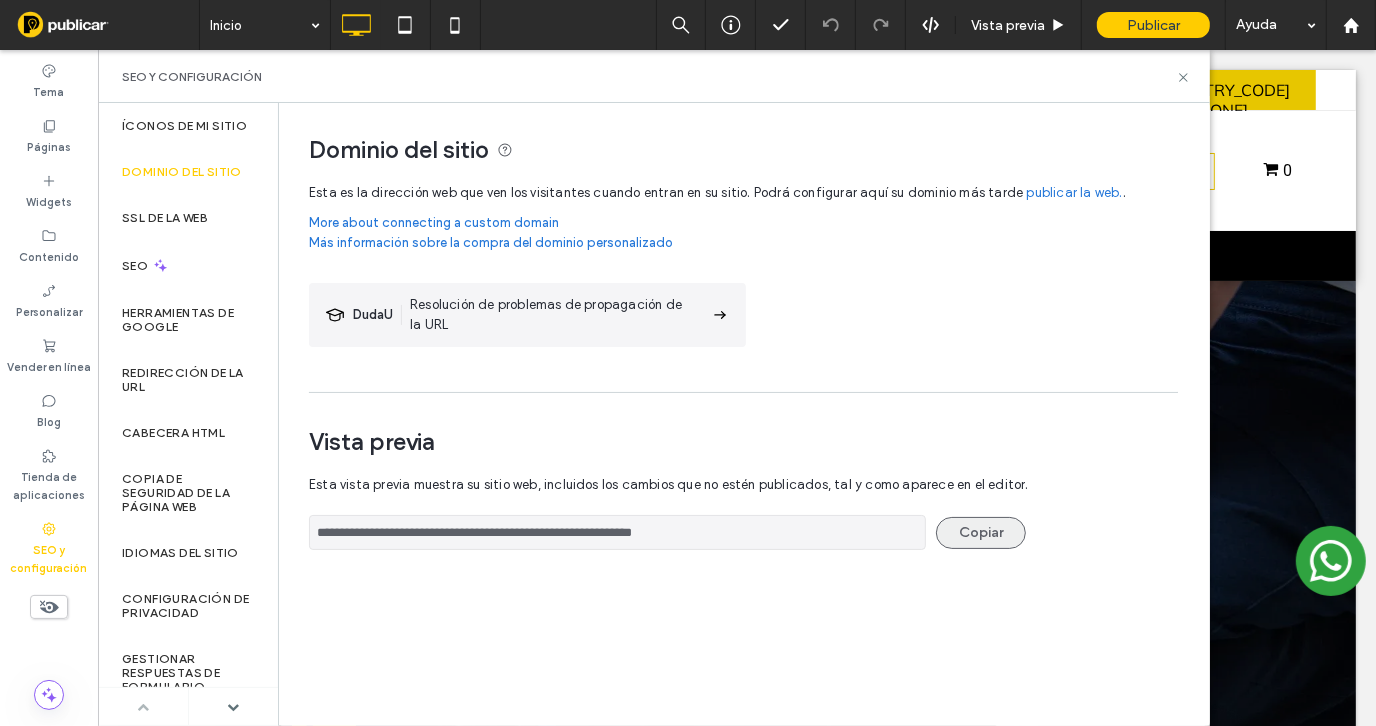 click on "Copiar" at bounding box center (981, 533) 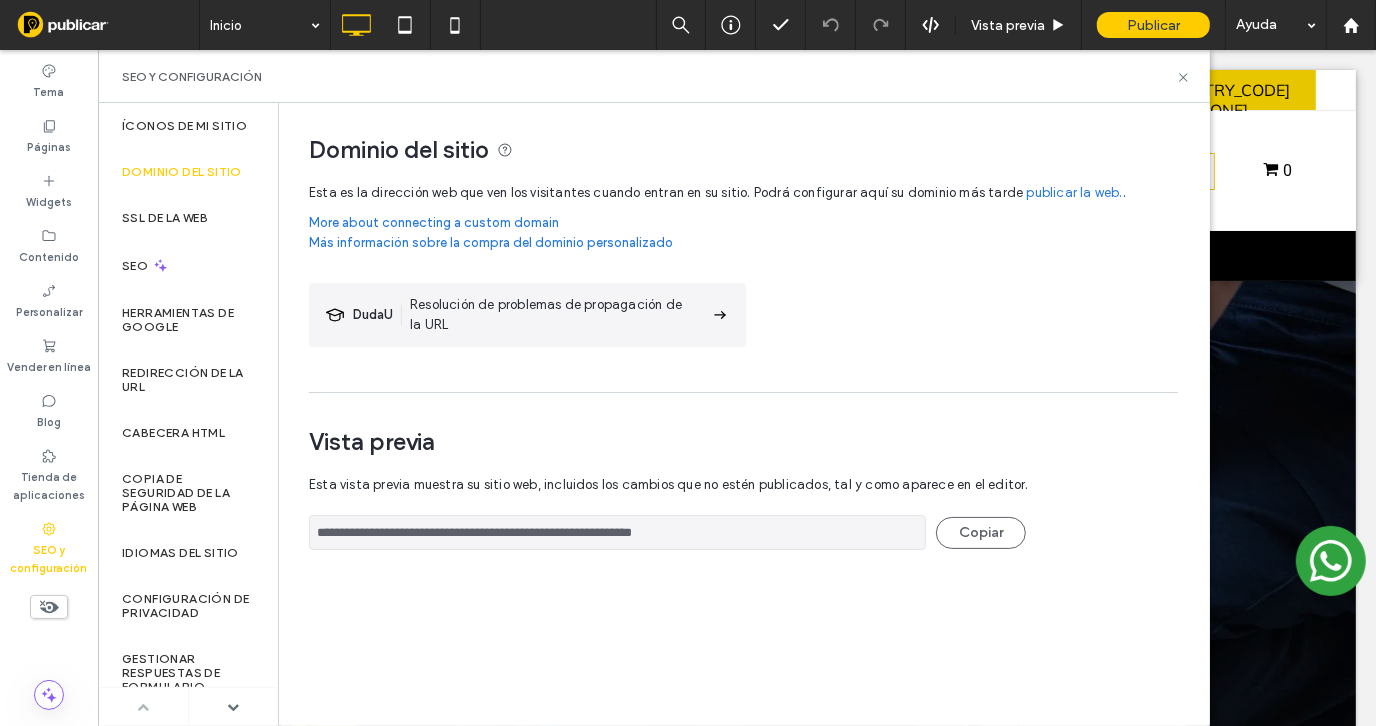 click on "**********" at bounding box center (617, 532) 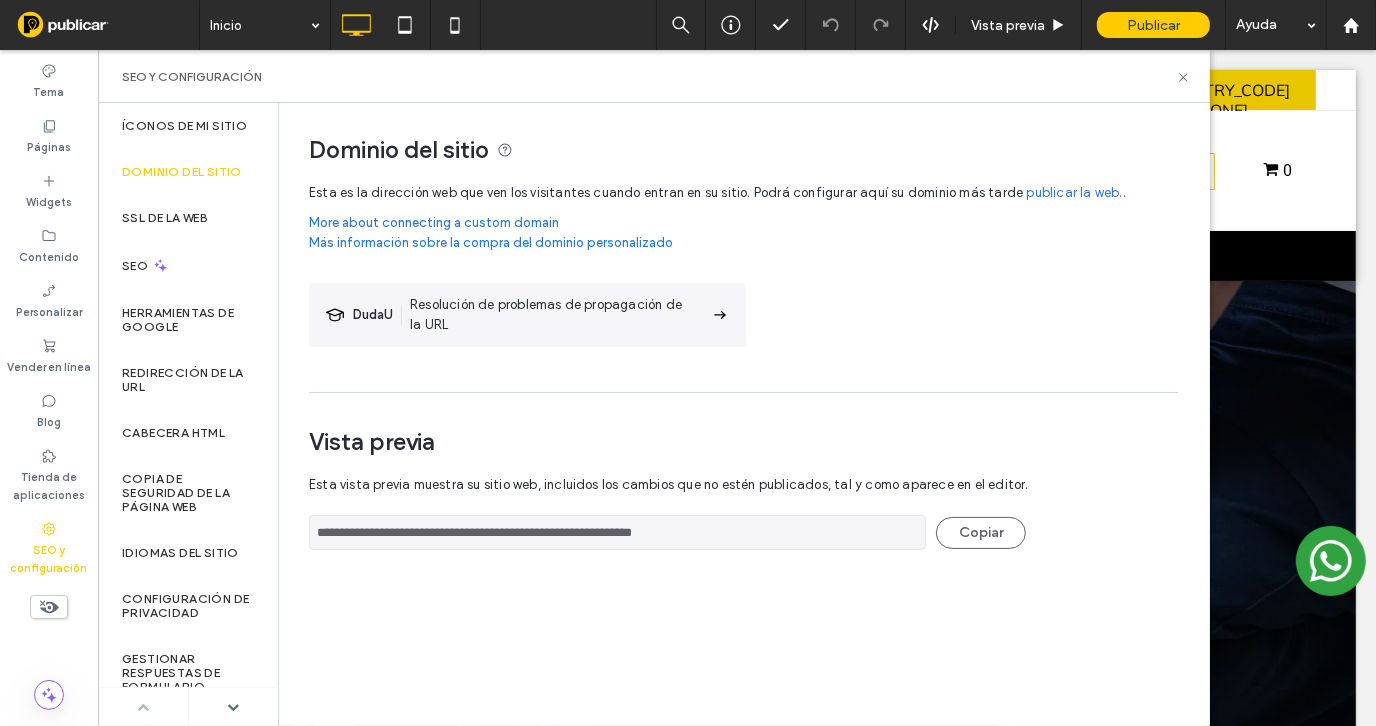 click on "publicar la web." at bounding box center (1075, 193) 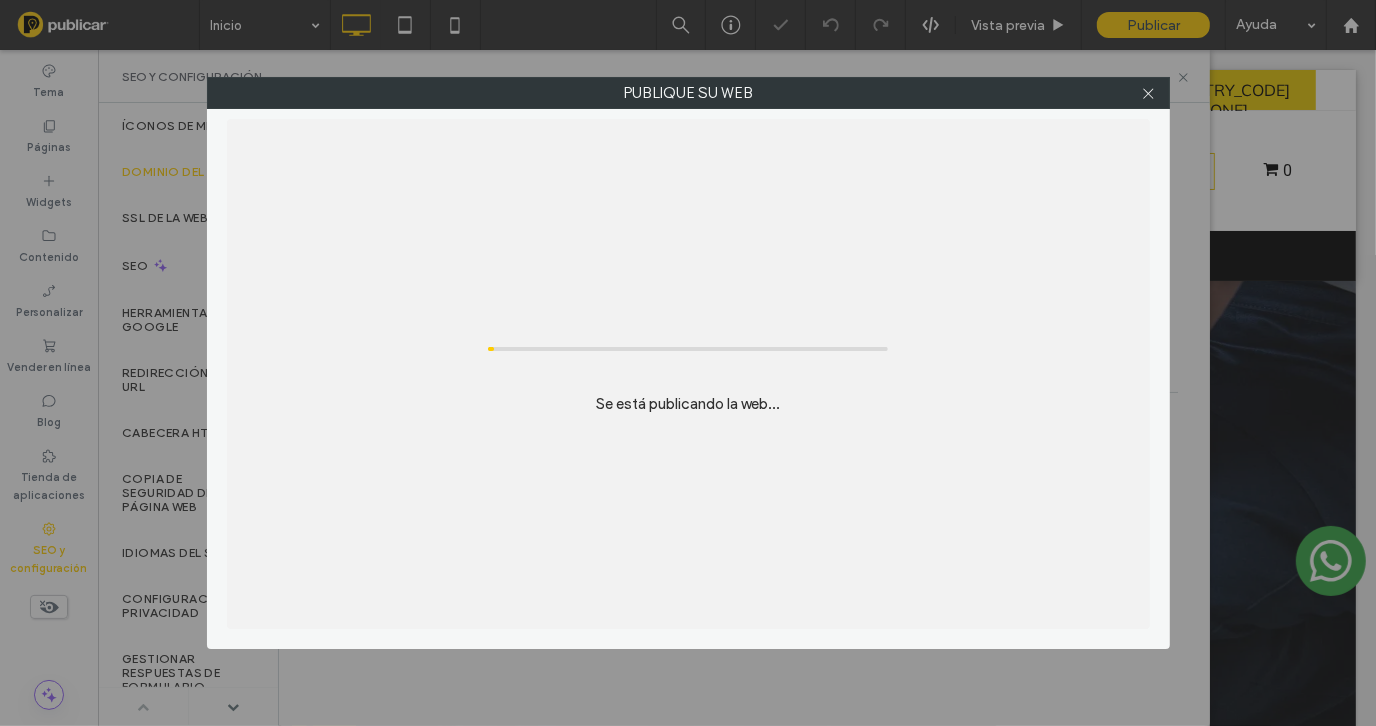 click on "Se está publicando la web..." at bounding box center (688, 374) 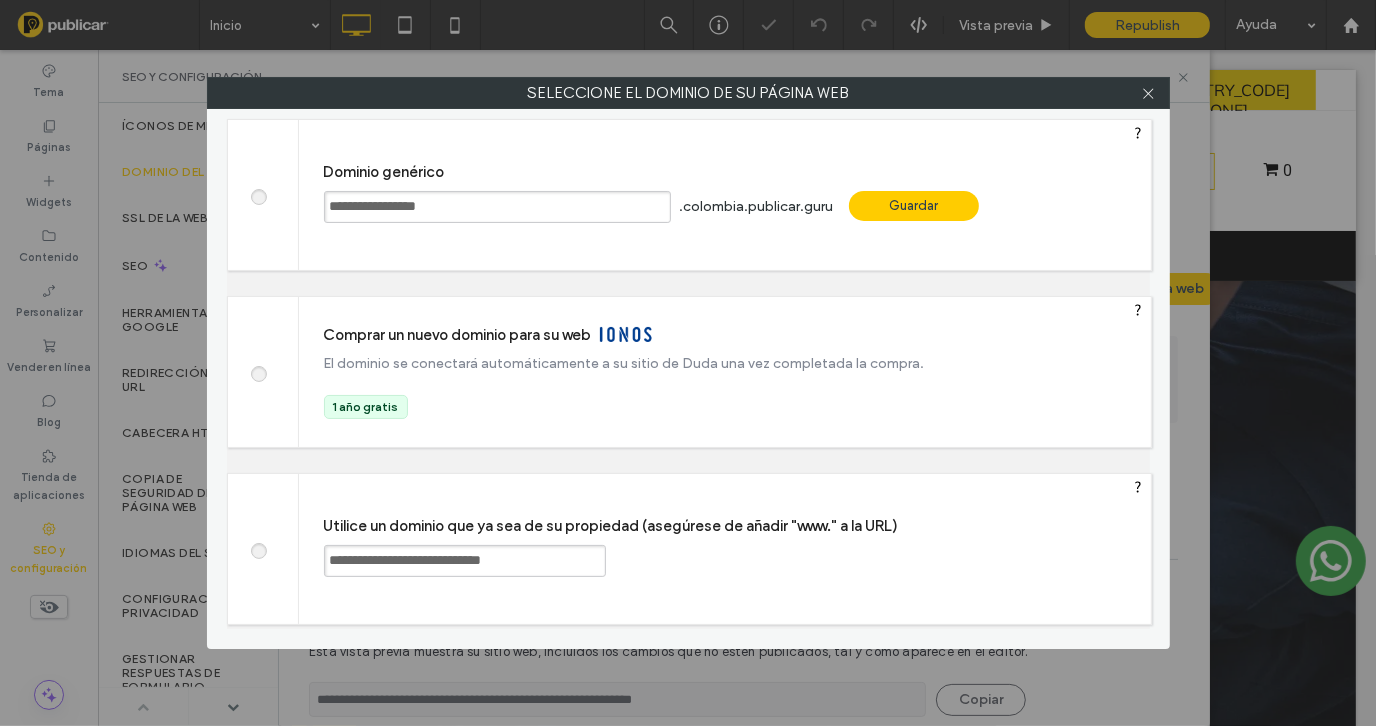 click on "**********" at bounding box center (497, 207) 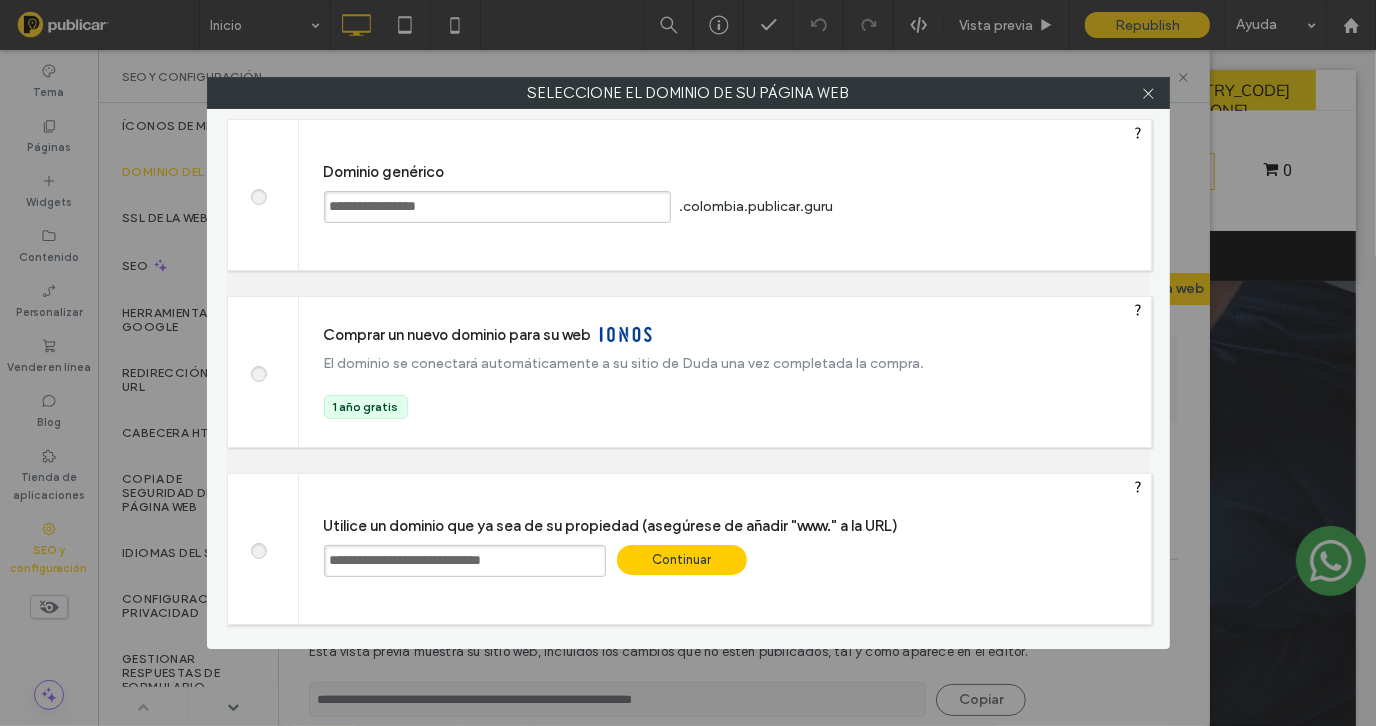 drag, startPoint x: 550, startPoint y: 560, endPoint x: 365, endPoint y: 567, distance: 185.13239 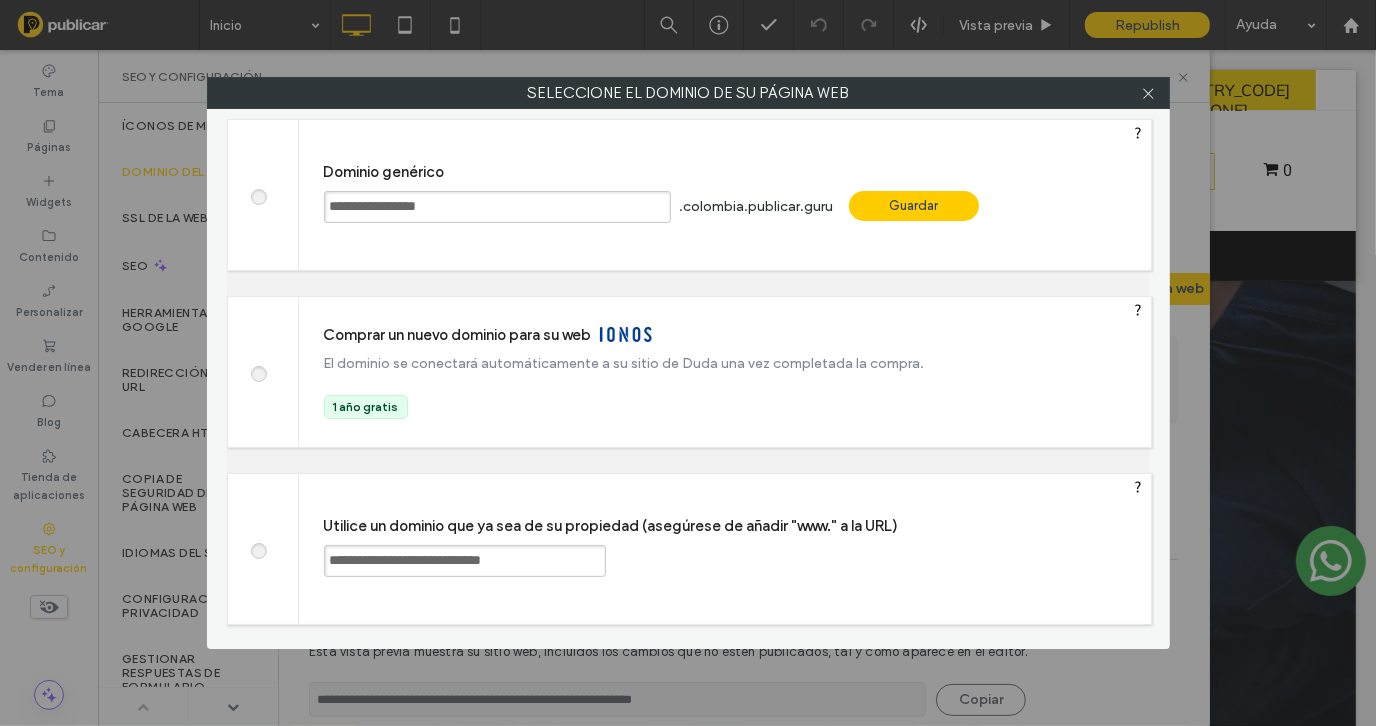 click on "**********" at bounding box center [497, 207] 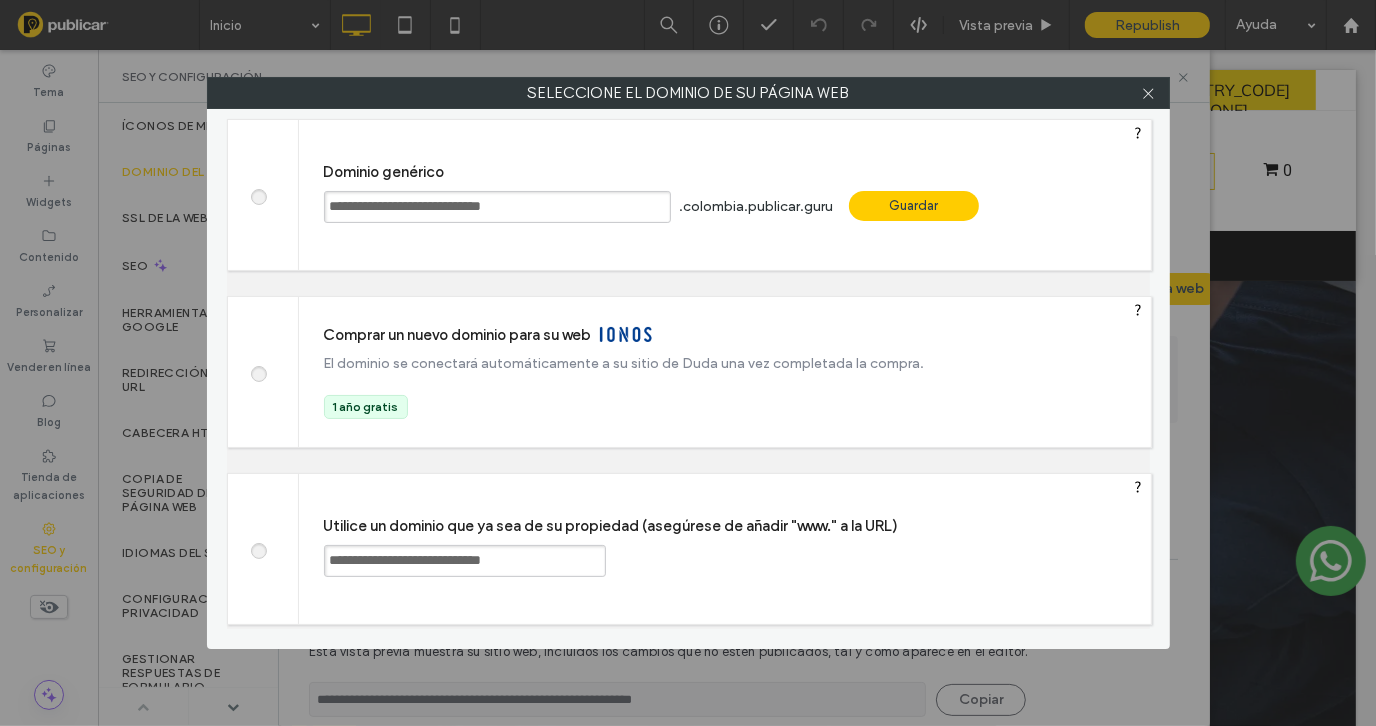 type on "**********" 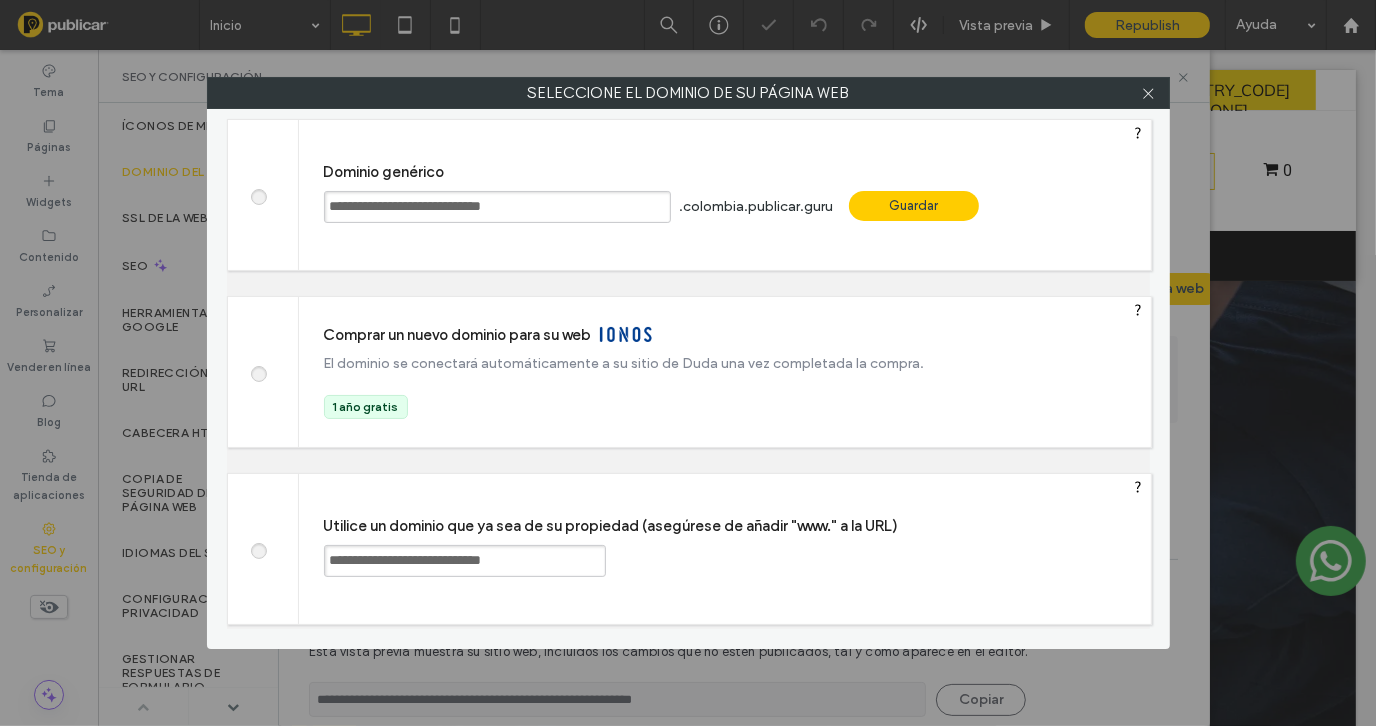 type on "**********" 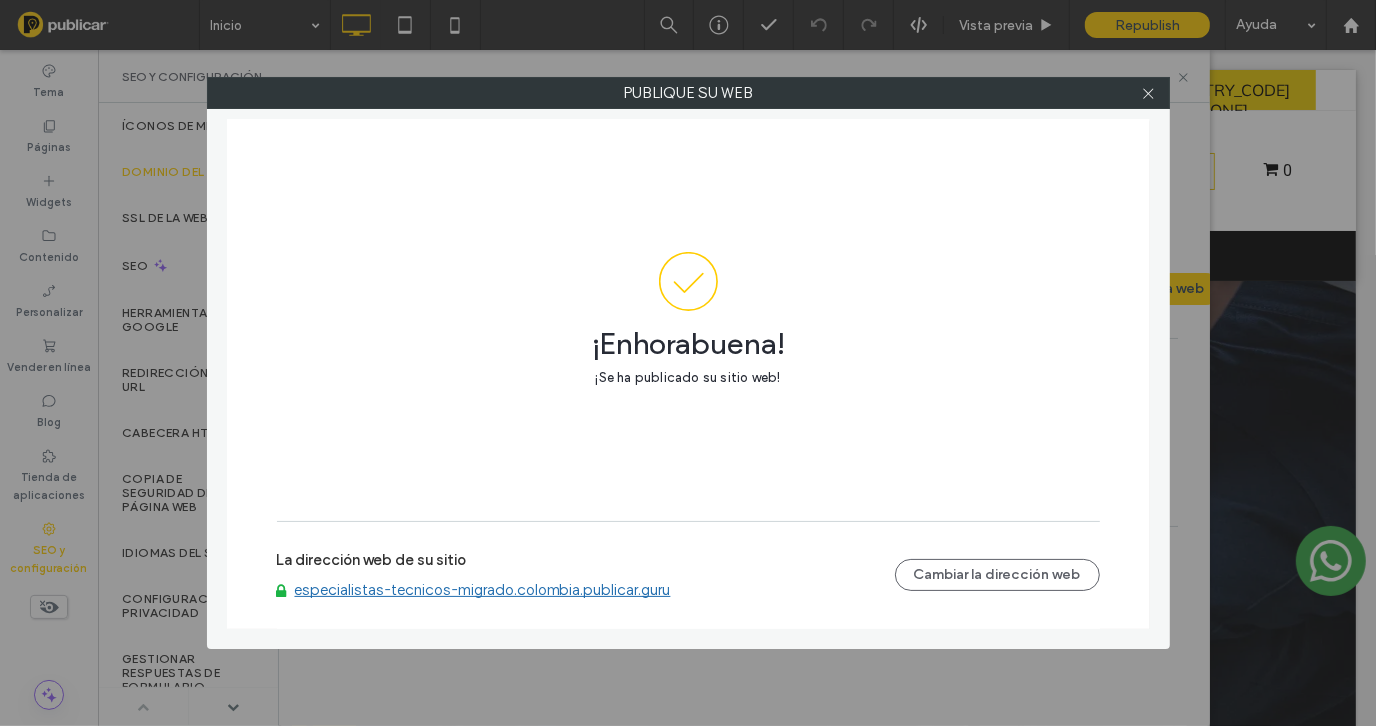 drag, startPoint x: 730, startPoint y: 595, endPoint x: 394, endPoint y: 592, distance: 336.0134 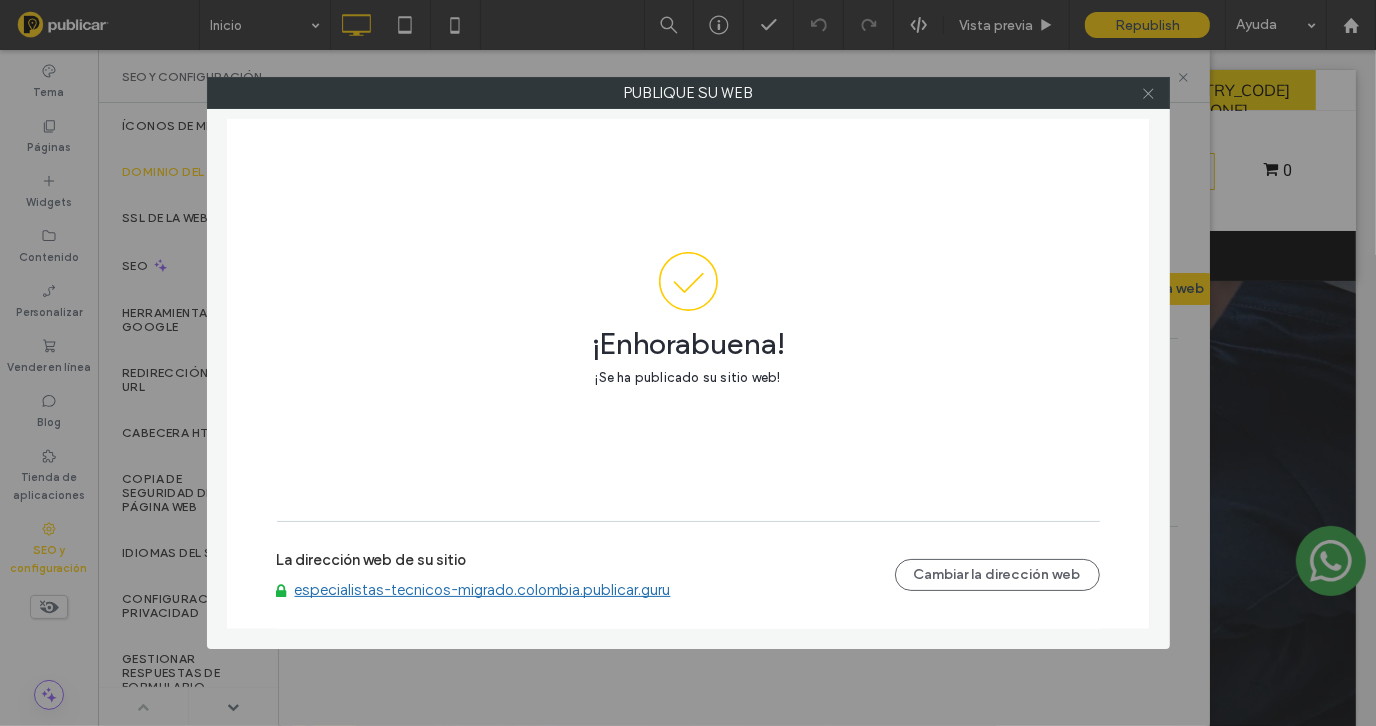 click 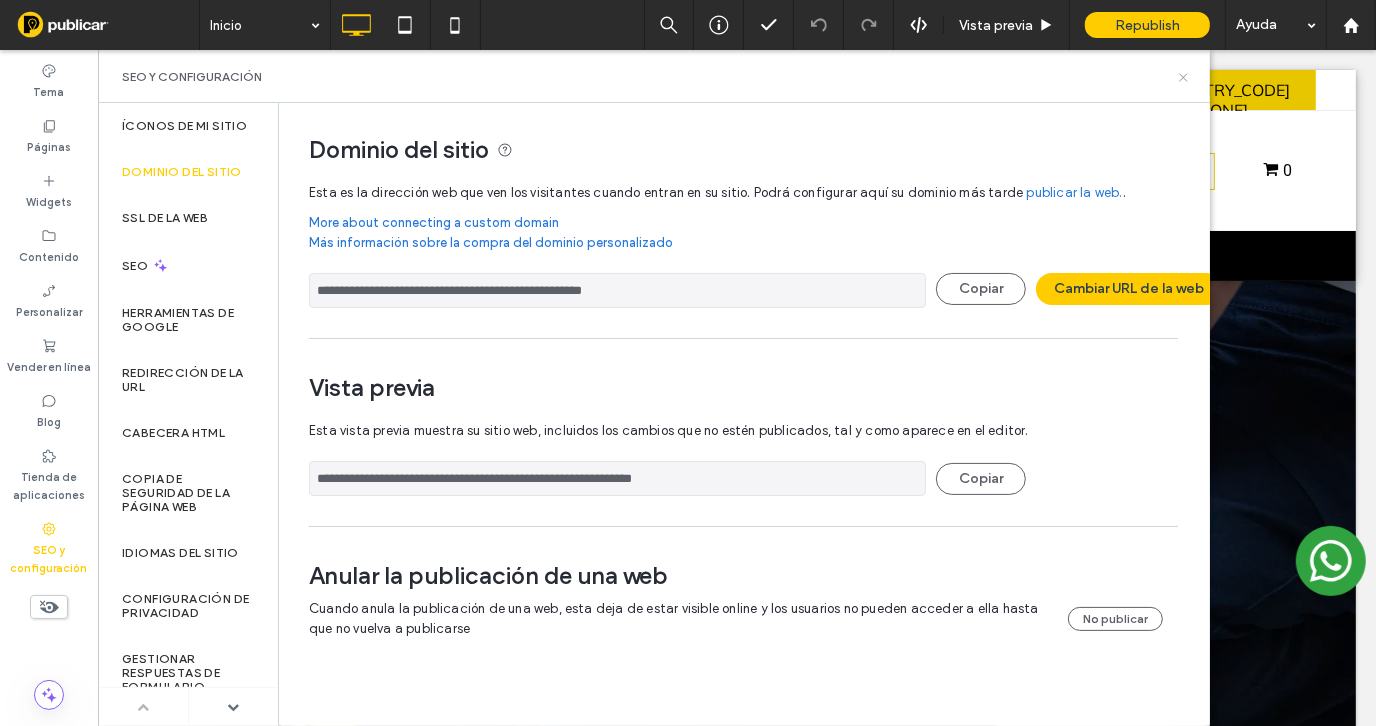 click 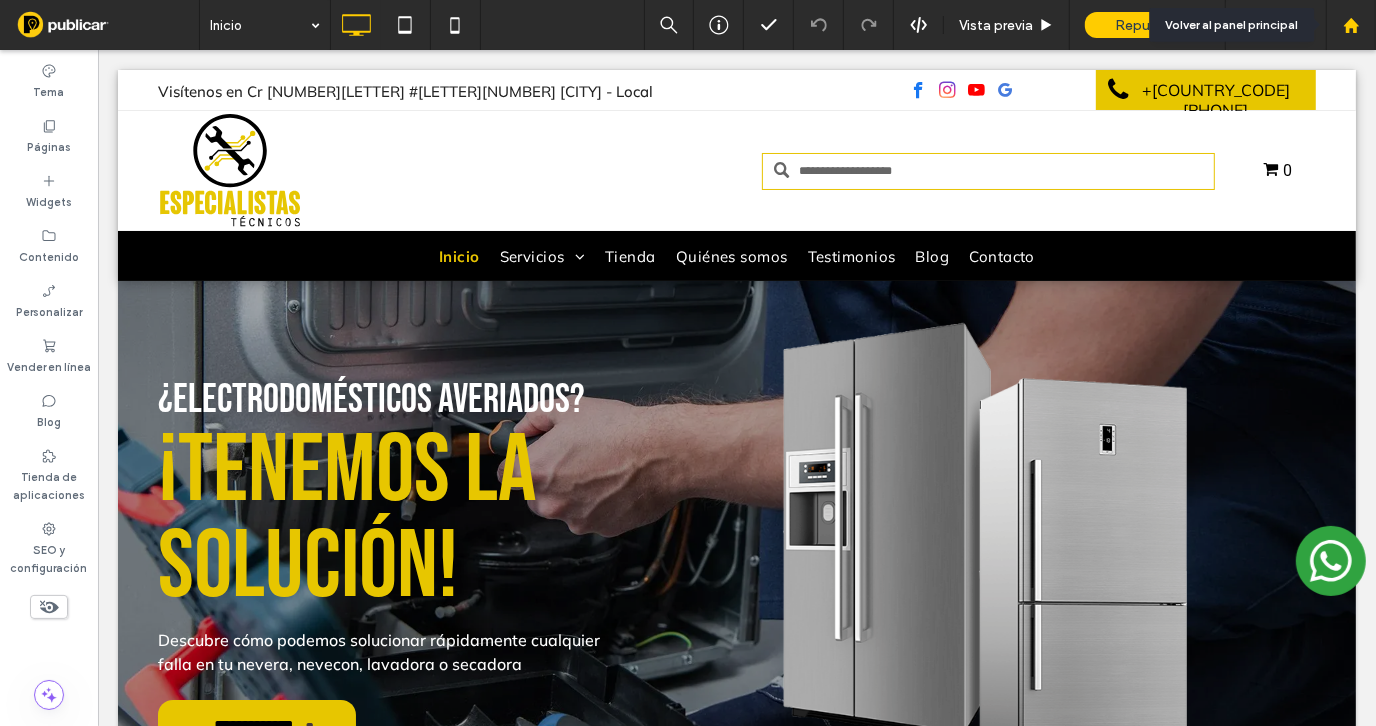 click at bounding box center (1351, 25) 